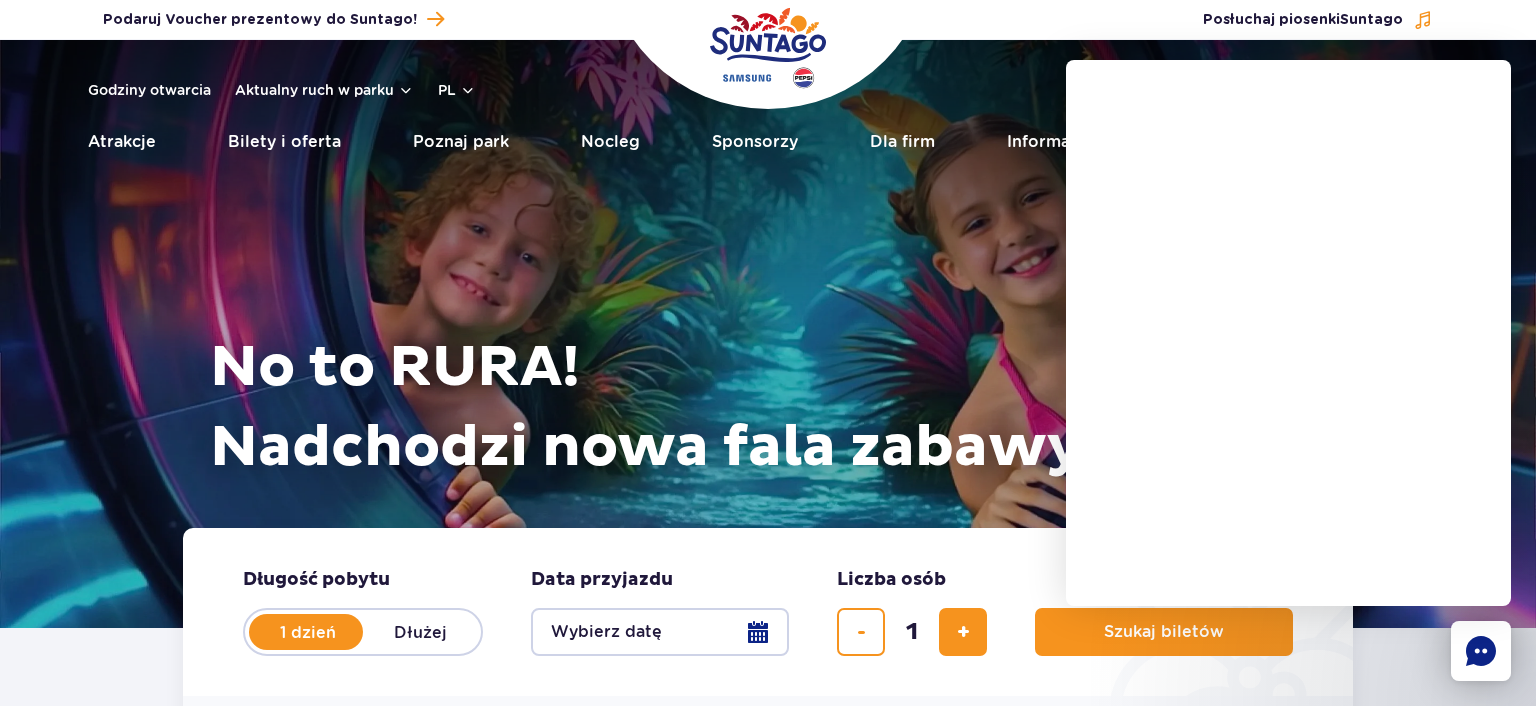 scroll, scrollTop: 0, scrollLeft: 0, axis: both 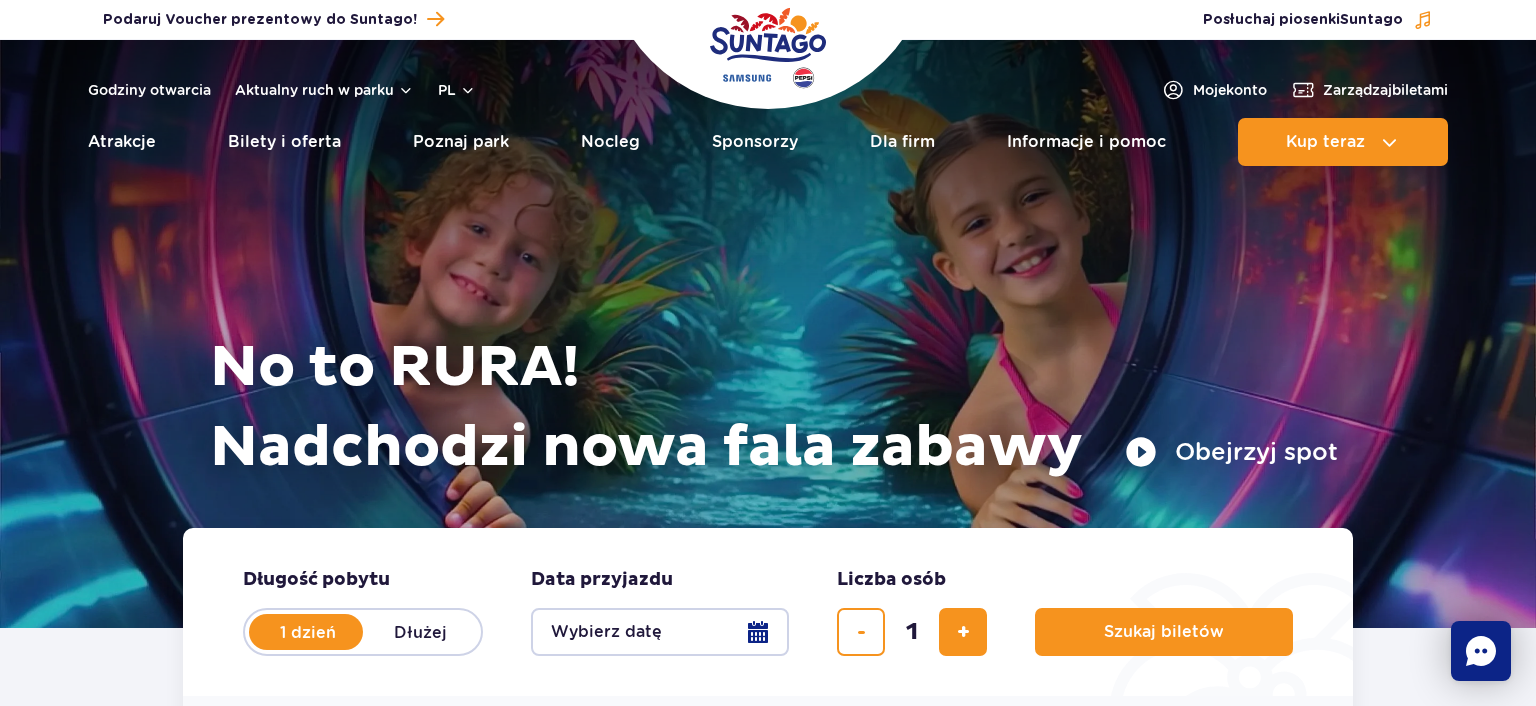 click on "Dłużej" at bounding box center (420, 632) 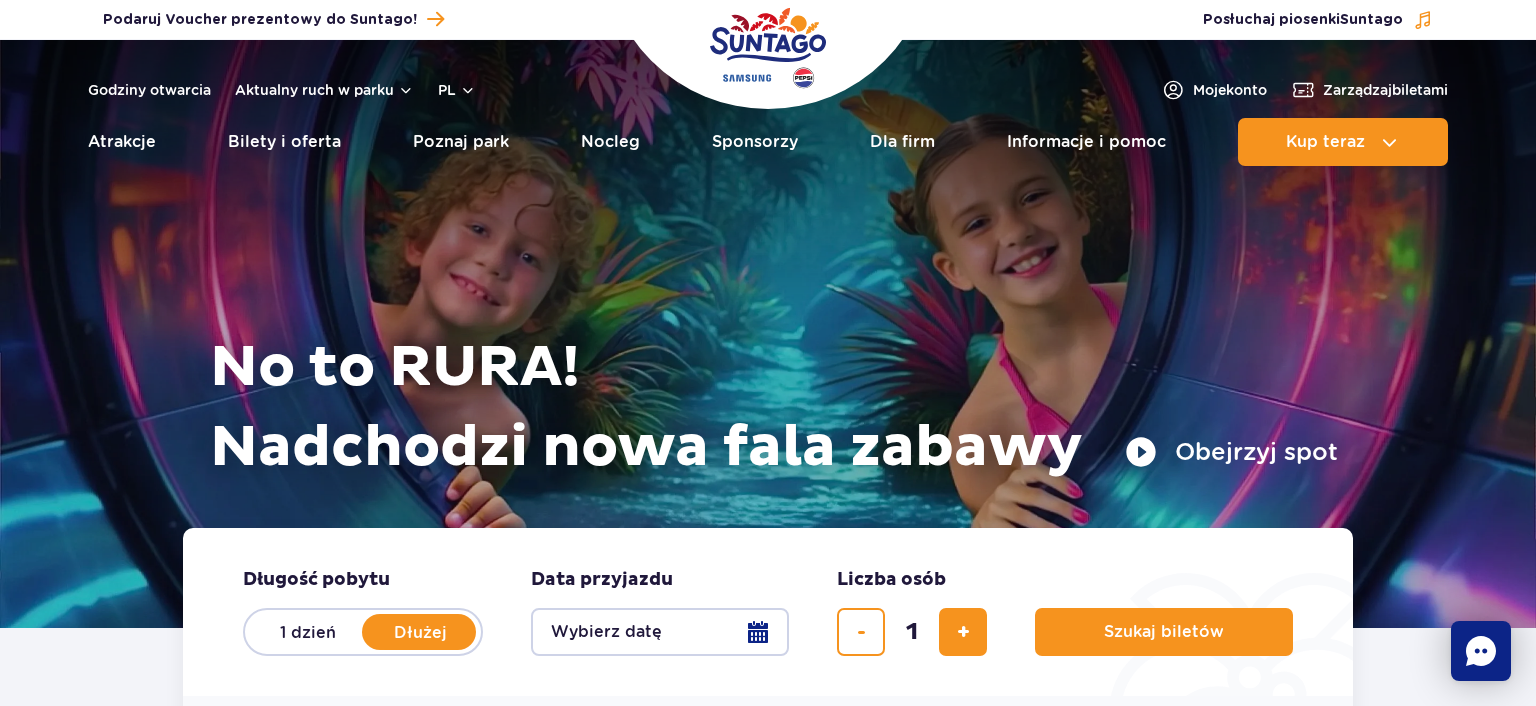 click on "Wybierz datę" at bounding box center [660, 632] 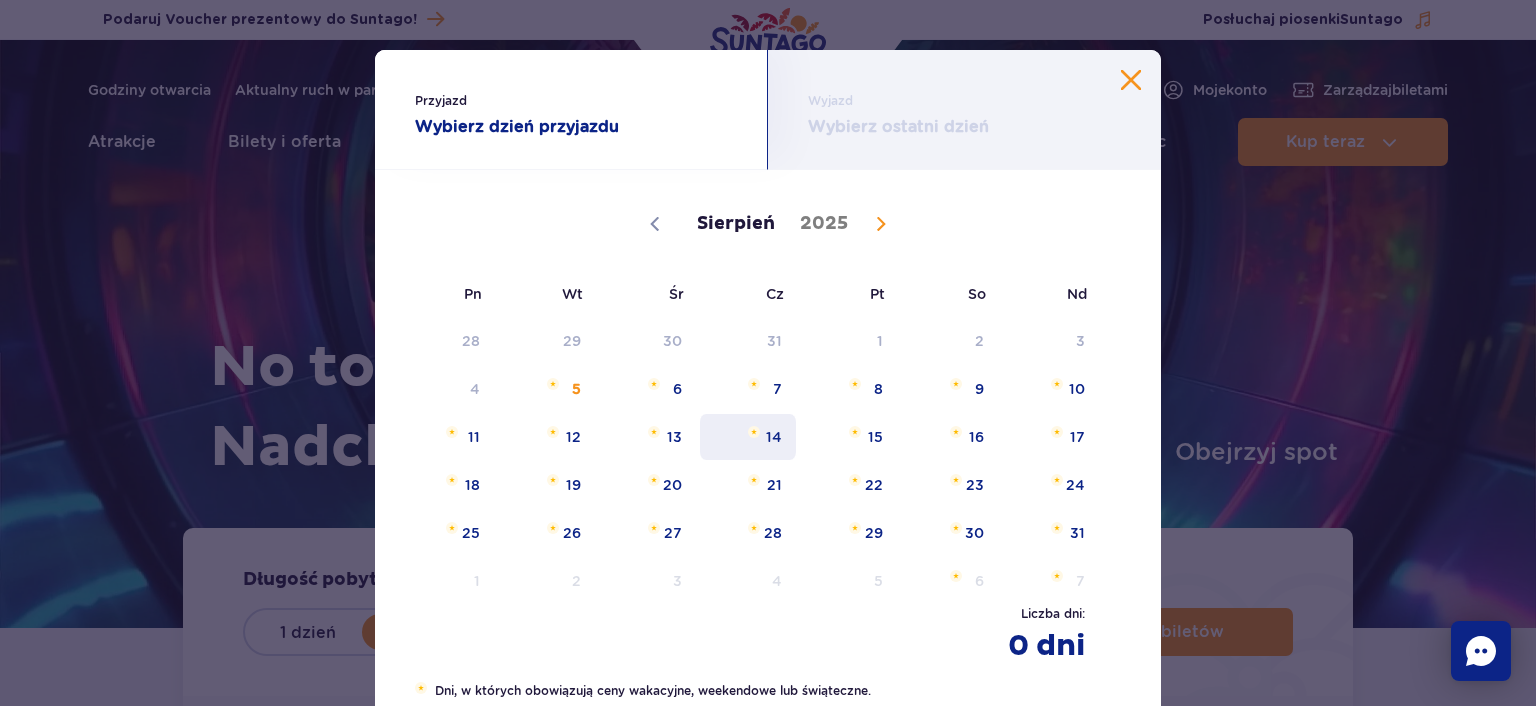 click on "14" at bounding box center [748, 437] 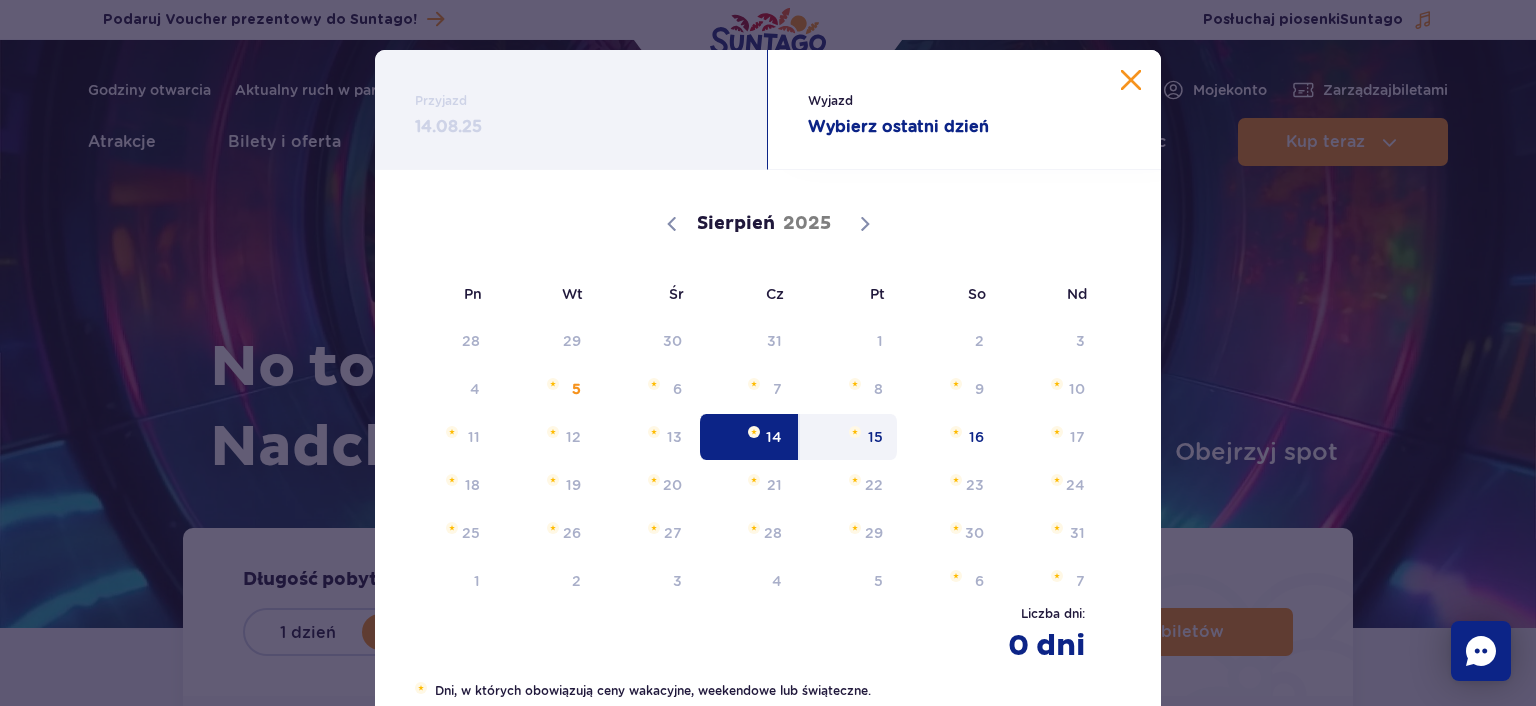 click on "15" at bounding box center [848, 437] 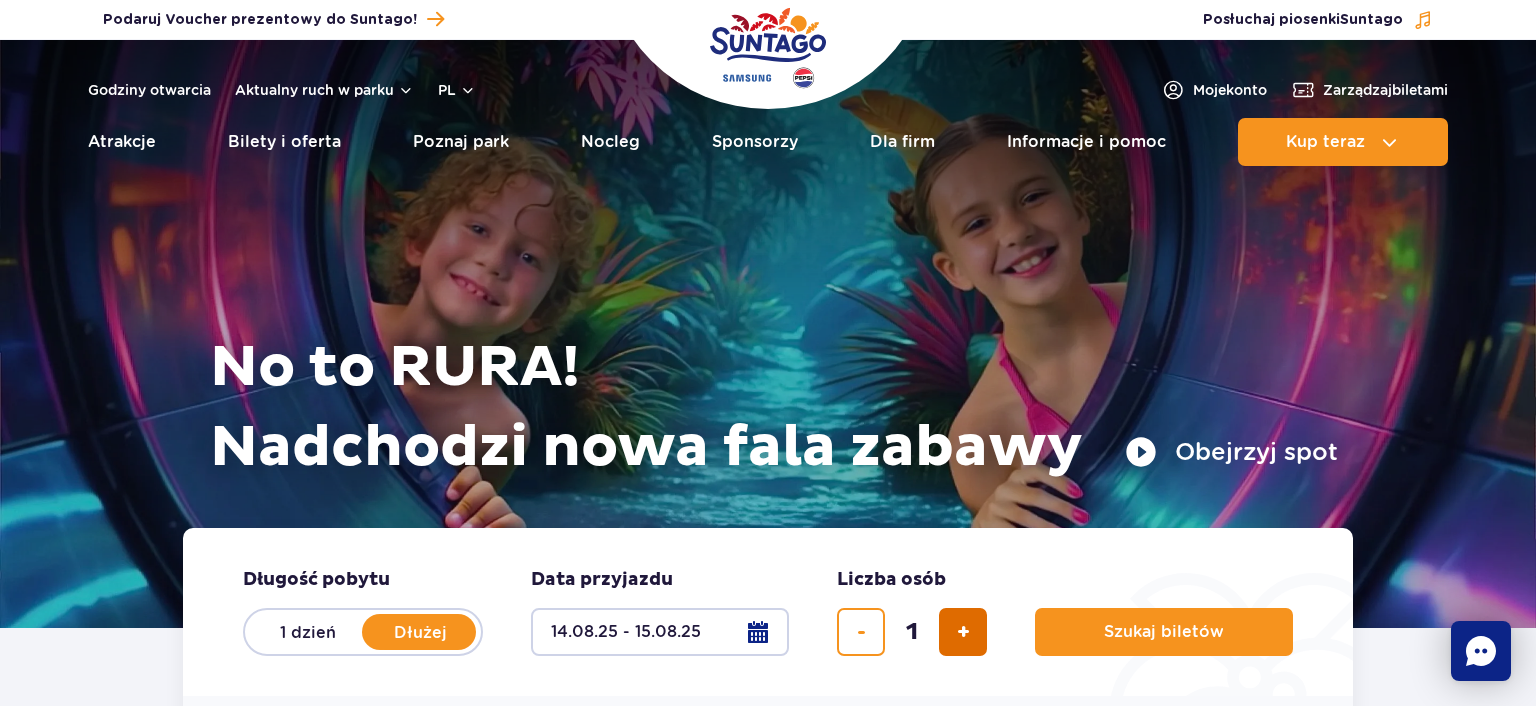 click at bounding box center [963, 632] 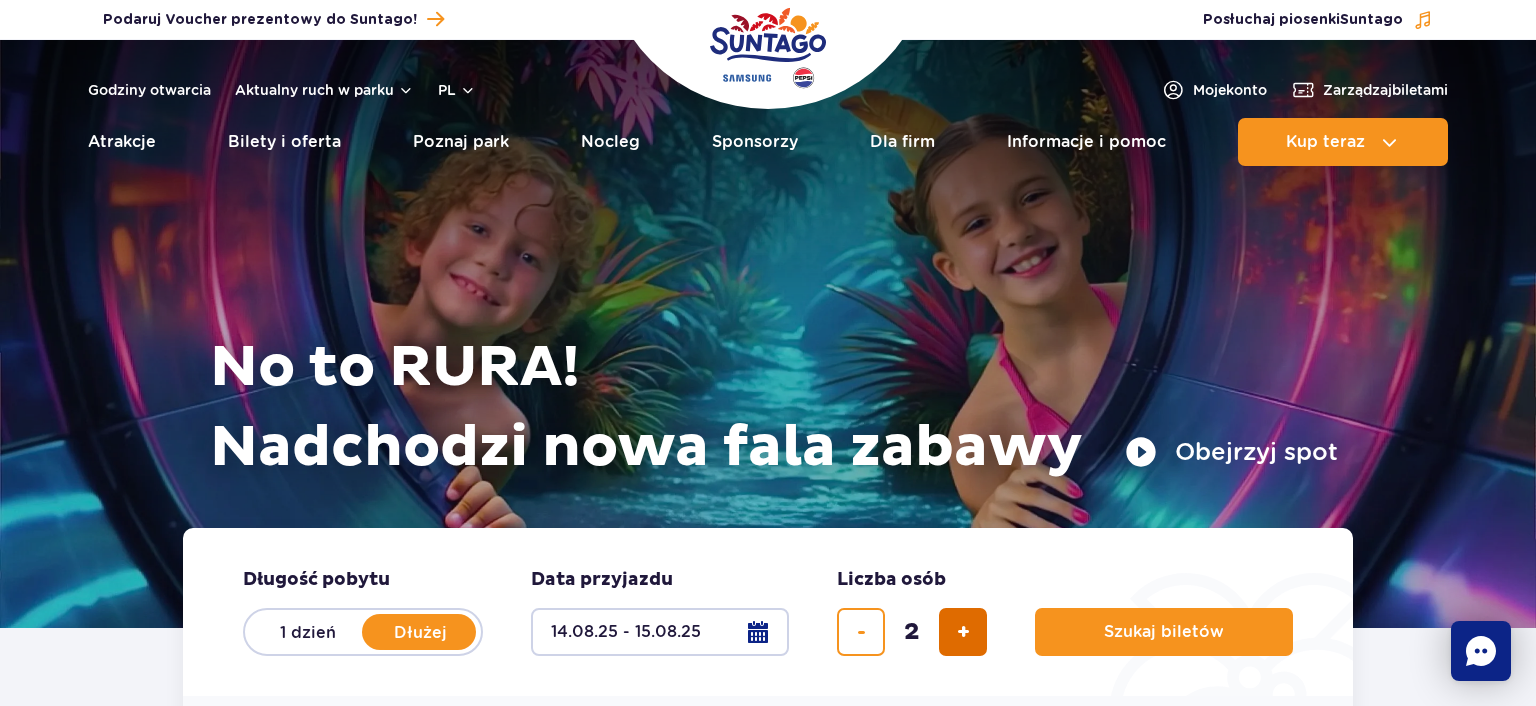 click at bounding box center (963, 632) 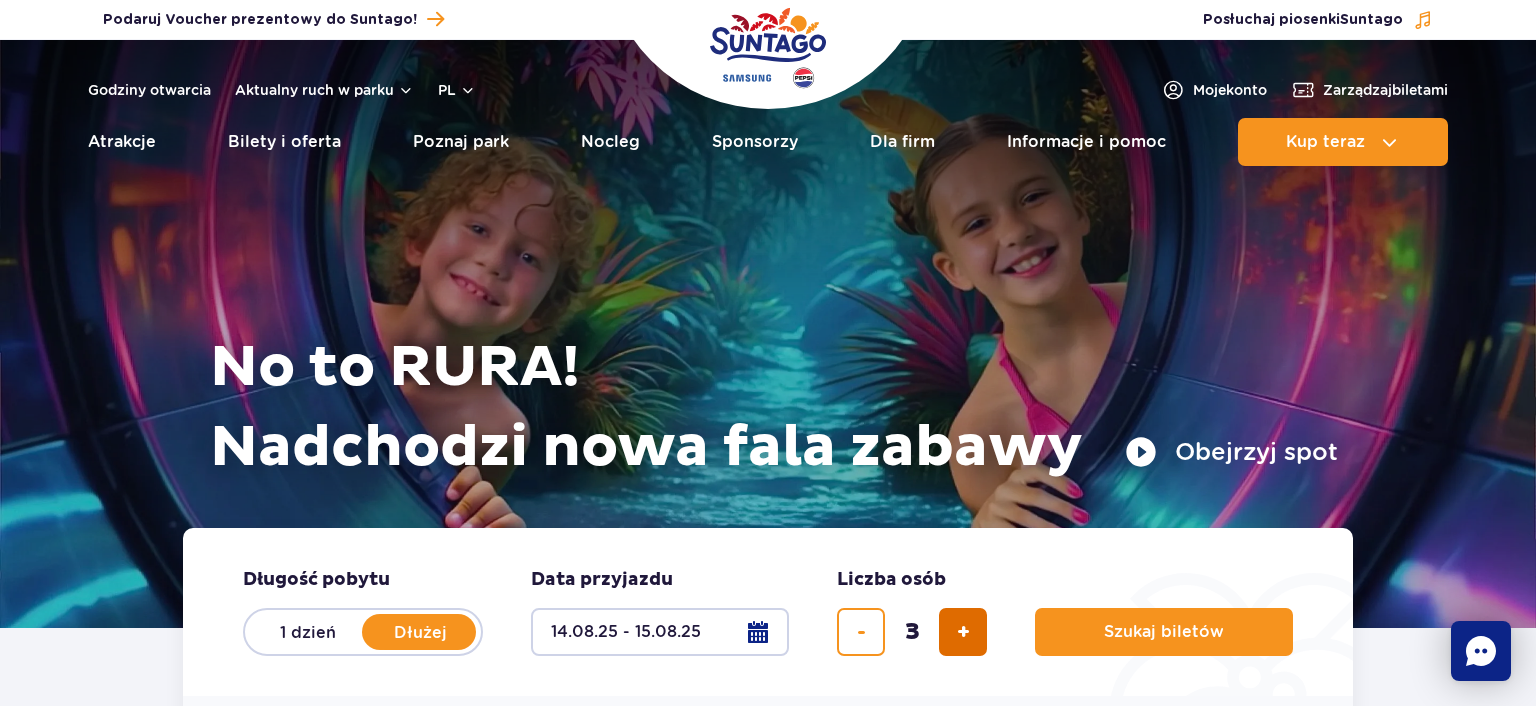 click at bounding box center (963, 632) 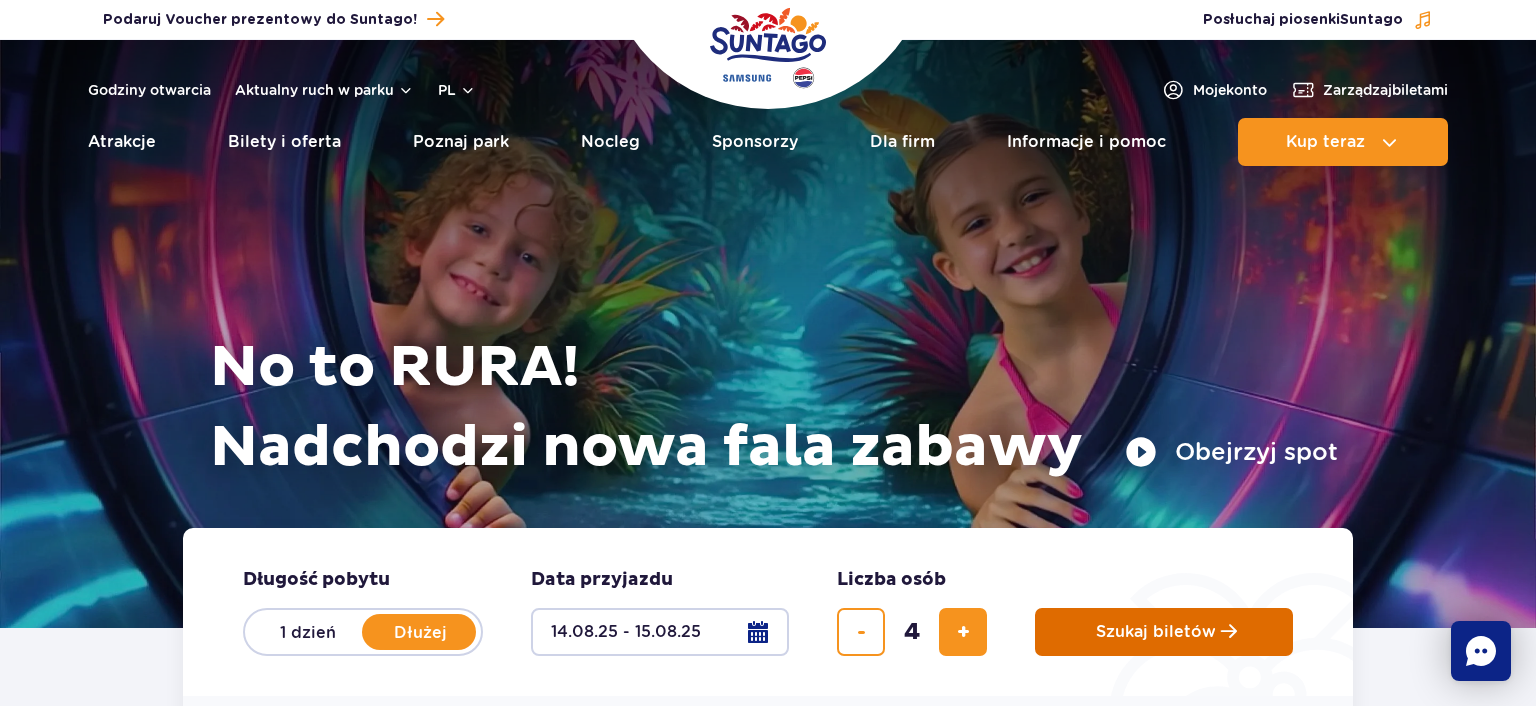 click on "Szukaj biletów" at bounding box center (1164, 632) 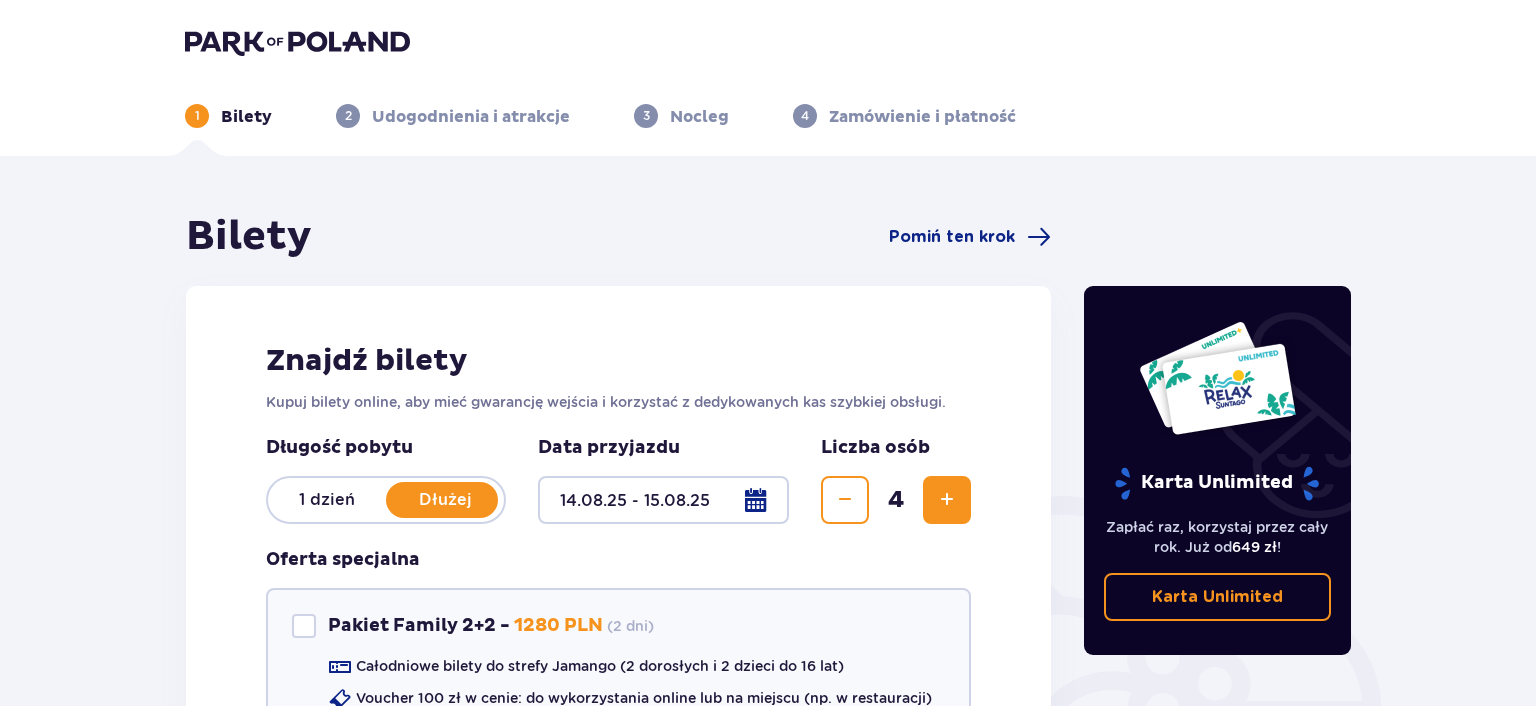 scroll, scrollTop: 0, scrollLeft: 0, axis: both 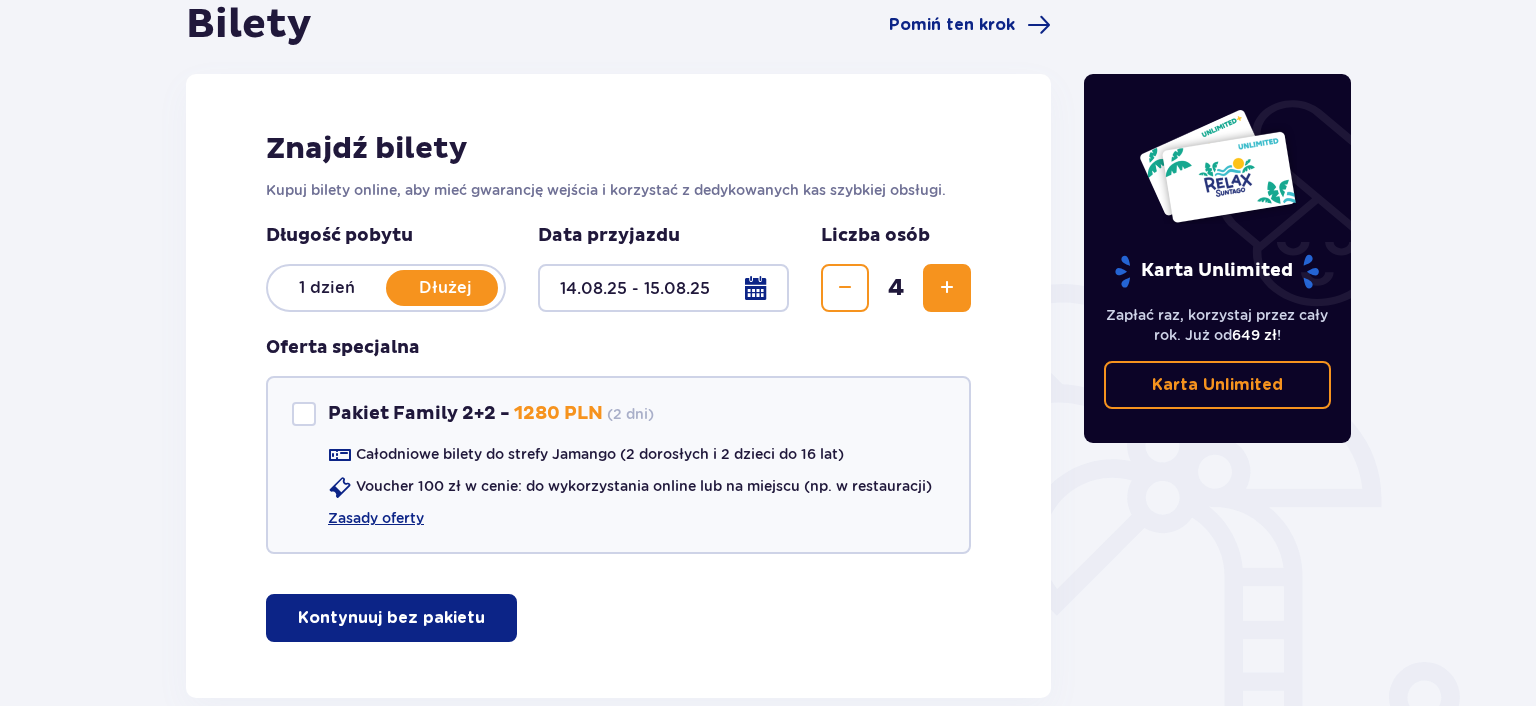 click on "Kontynuuj bez pakietu" at bounding box center (391, 618) 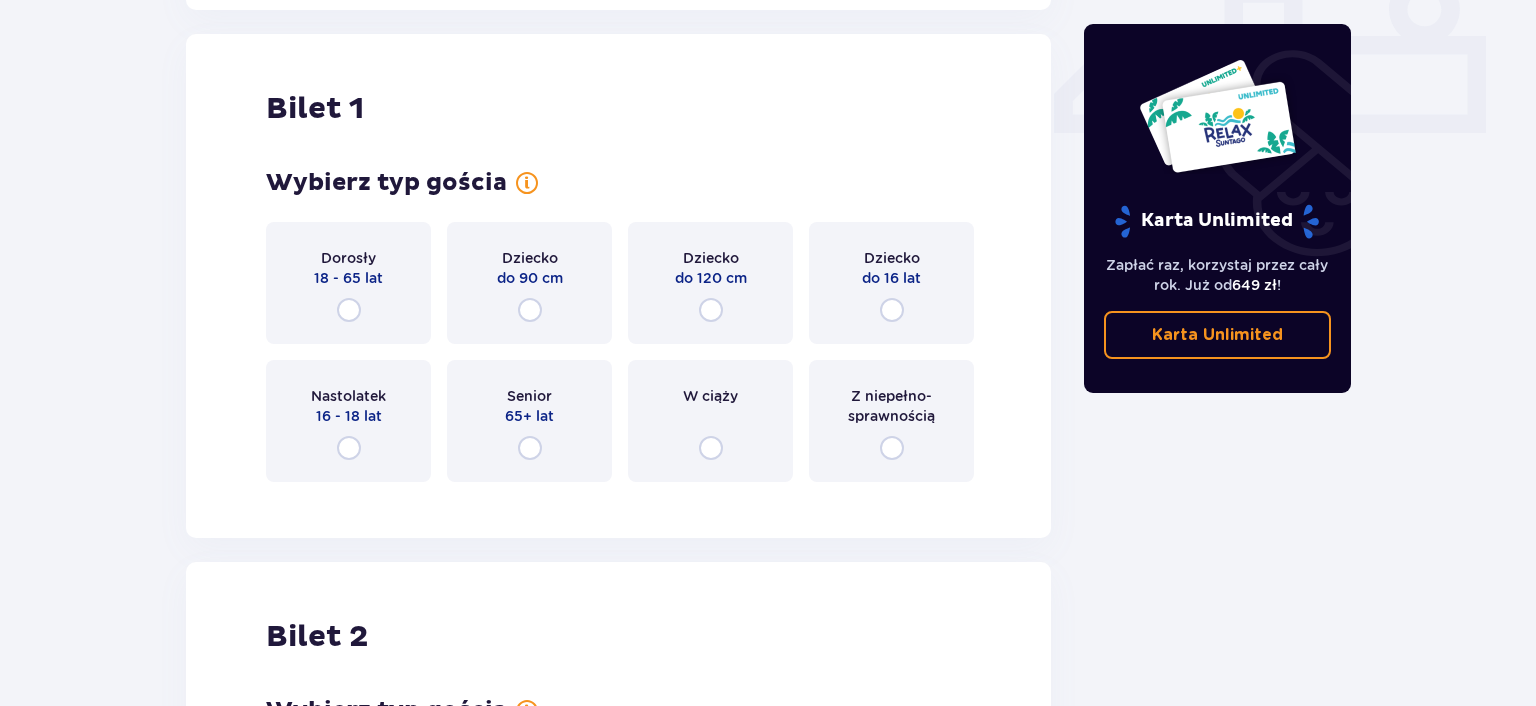 scroll, scrollTop: 909, scrollLeft: 0, axis: vertical 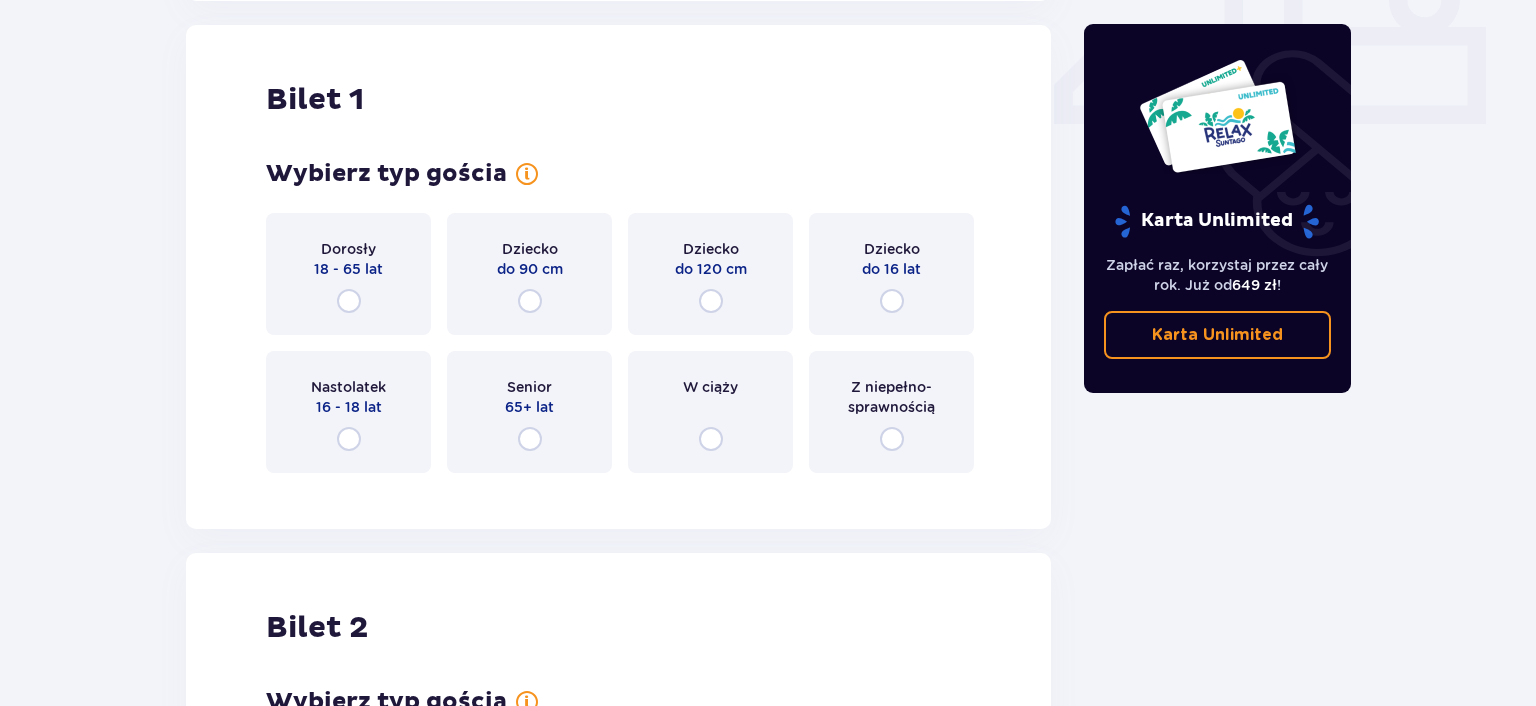 click on "Dorosły 18 - 65 lat" at bounding box center [348, 274] 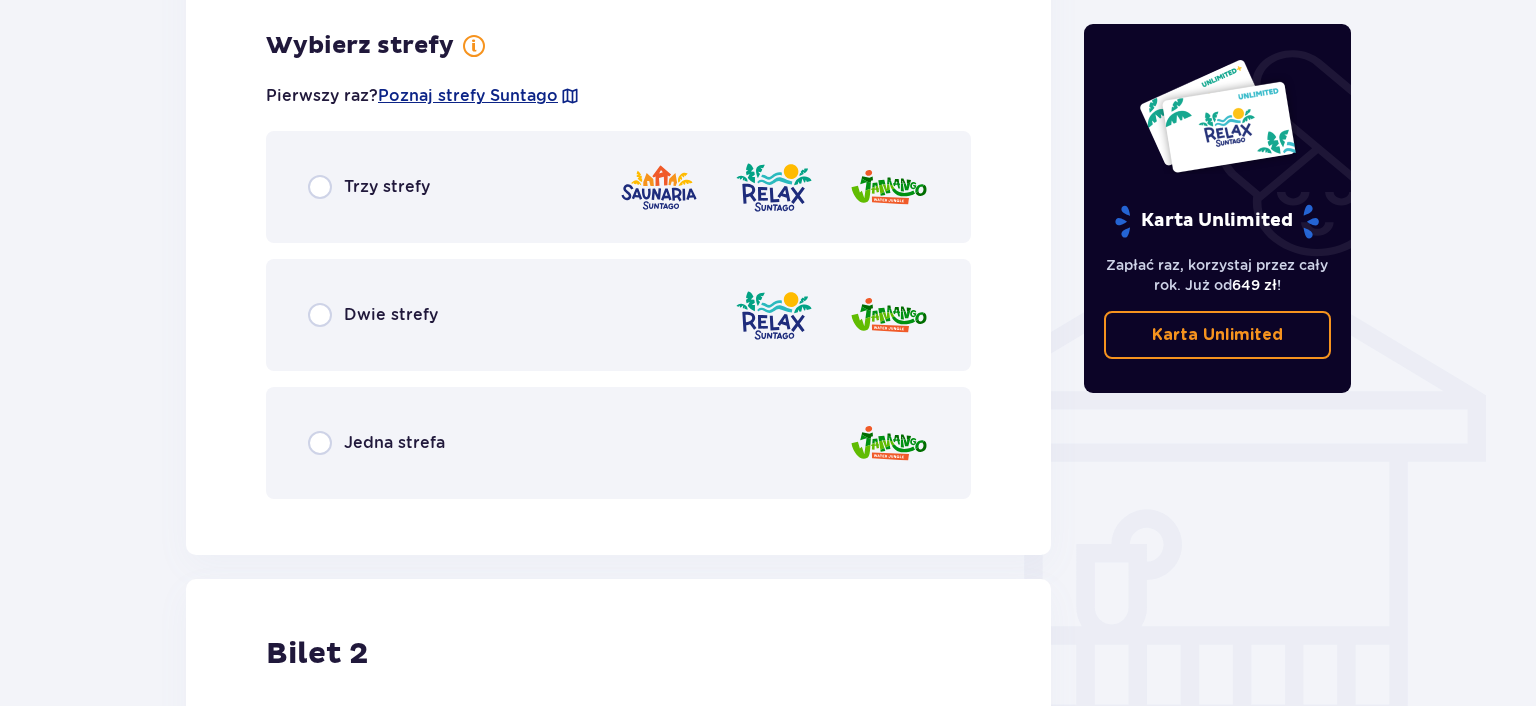 scroll, scrollTop: 1397, scrollLeft: 0, axis: vertical 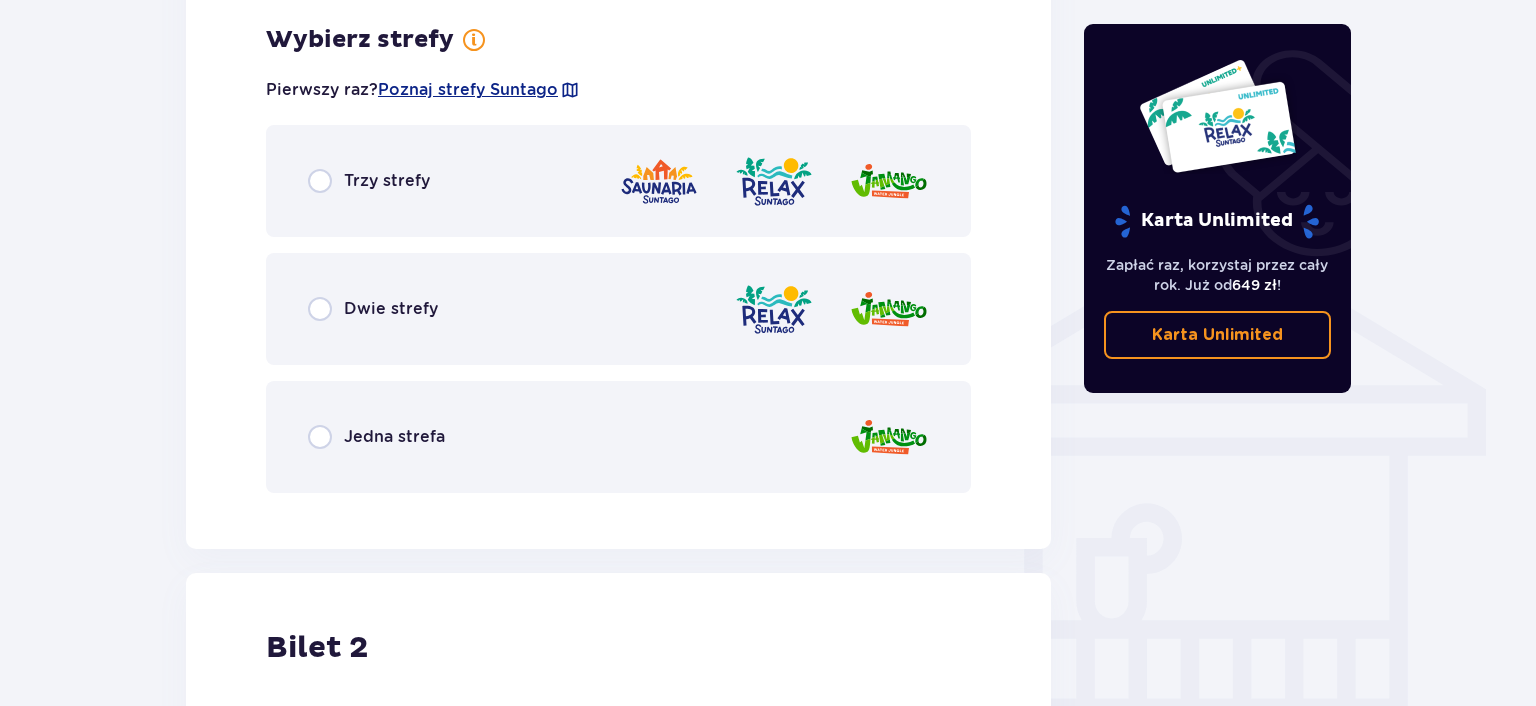 click on "Jedna strefa" at bounding box center [618, 437] 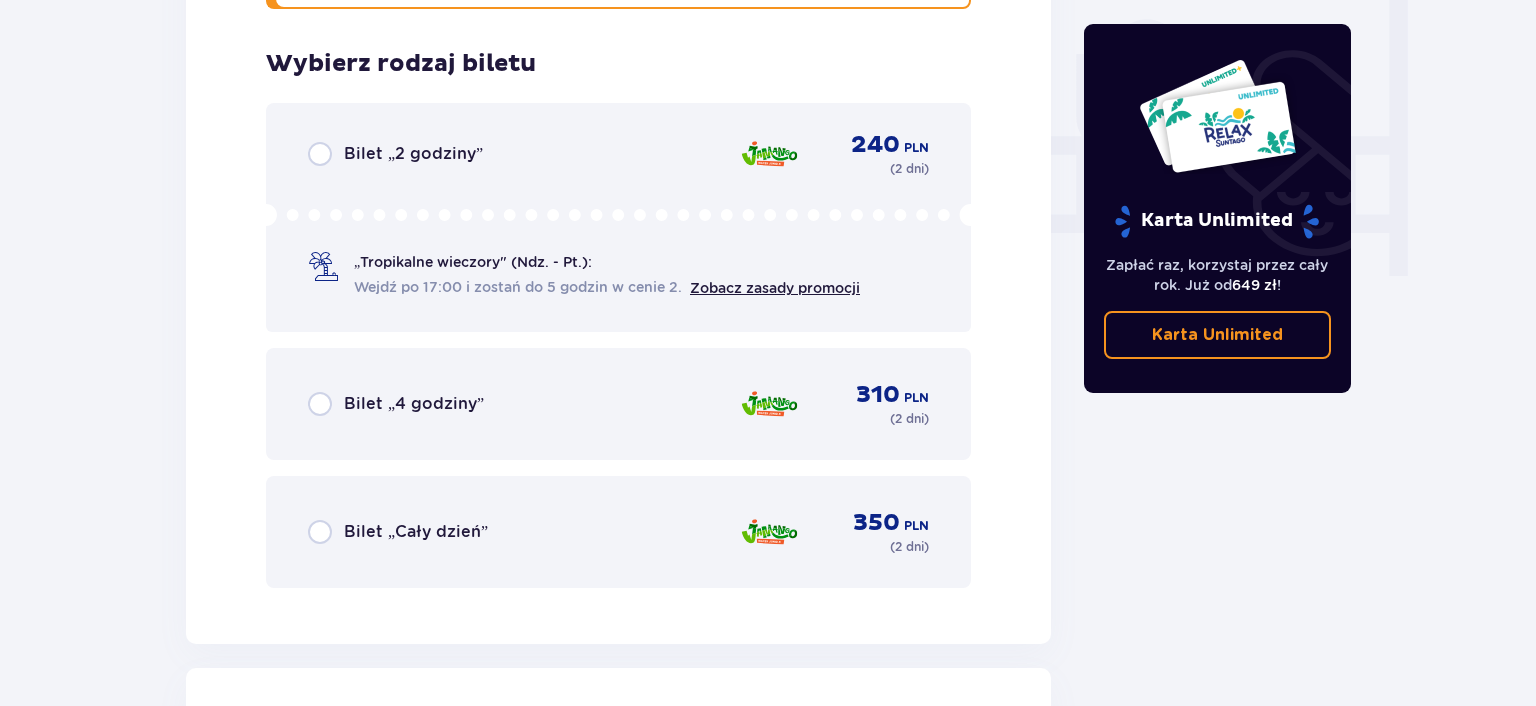 scroll, scrollTop: 1905, scrollLeft: 0, axis: vertical 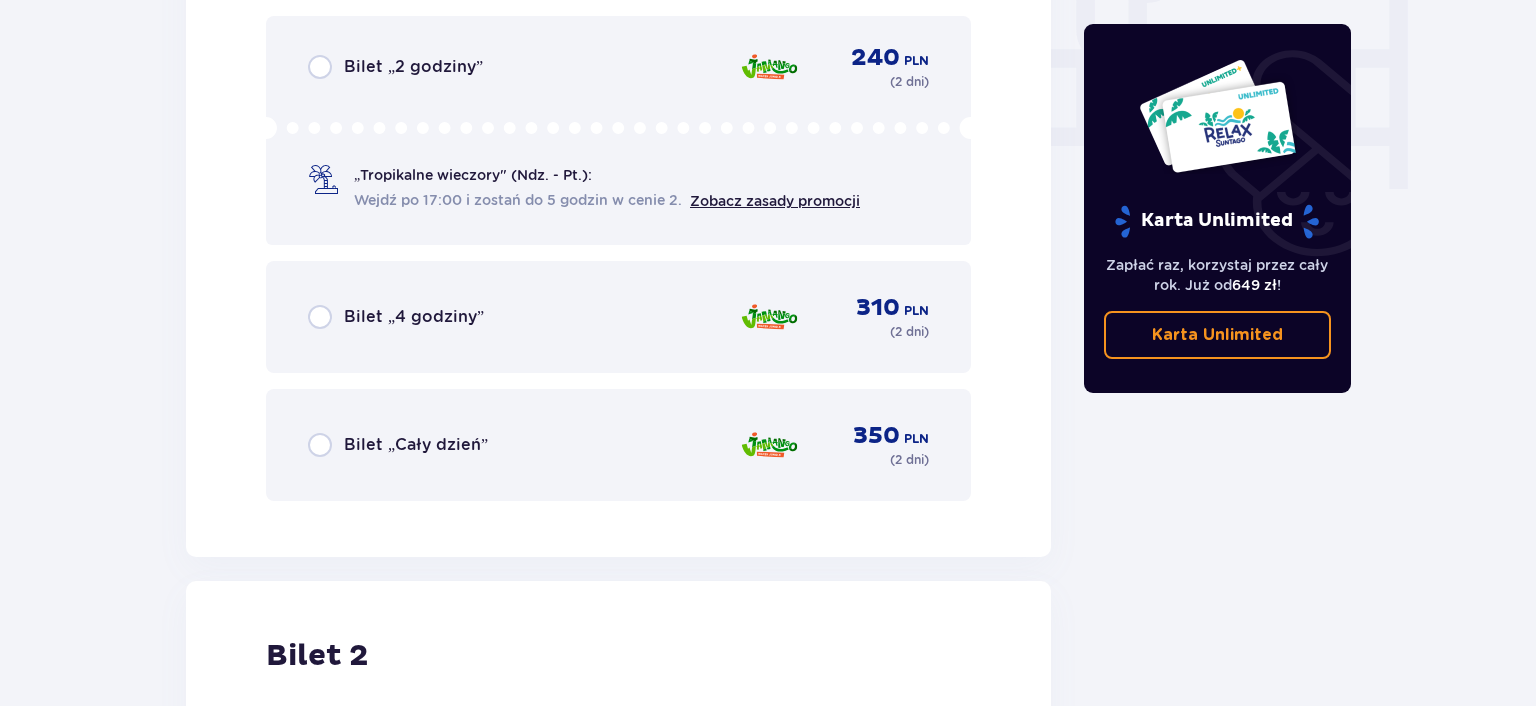 click on "Bilet „Cały dzień” 350 PLN ( 2 dni )" at bounding box center [618, 445] 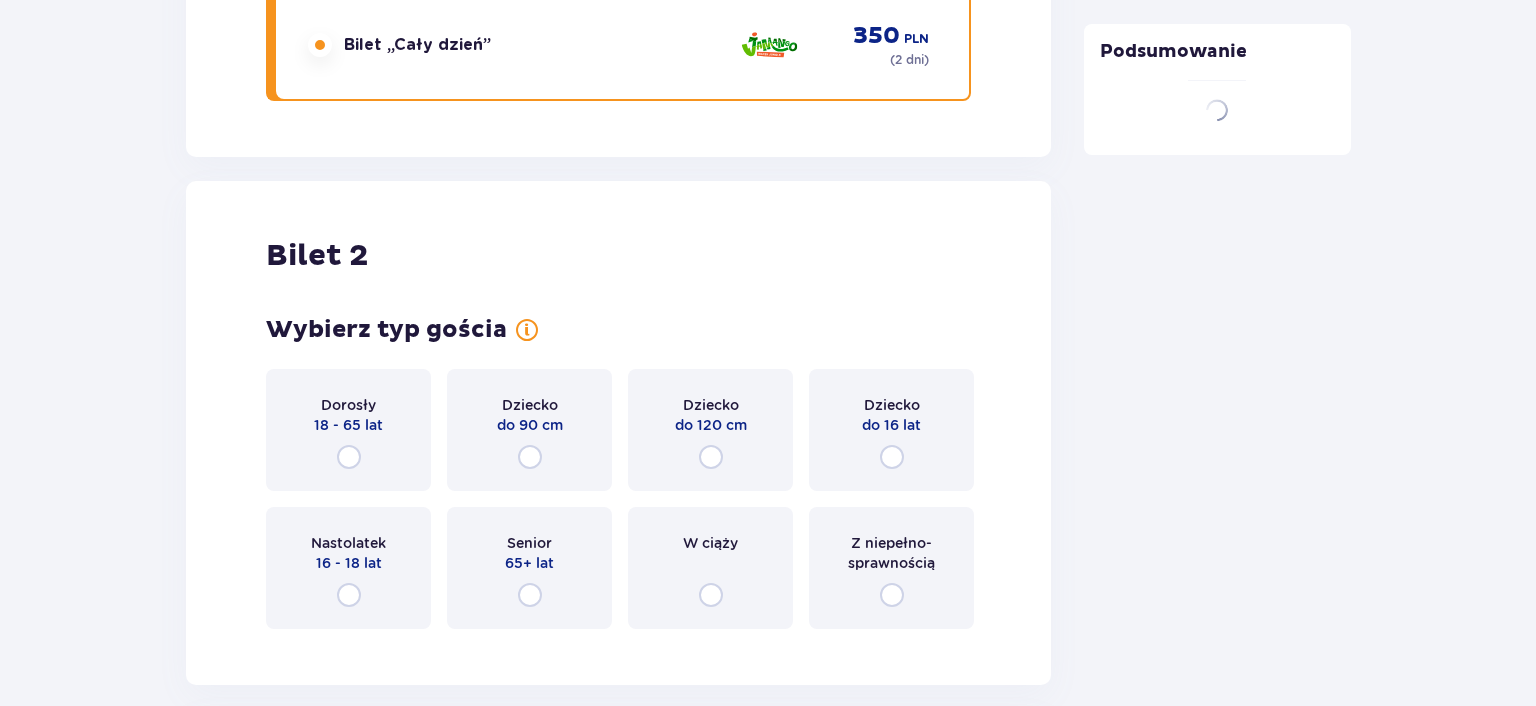 scroll, scrollTop: 2523, scrollLeft: 0, axis: vertical 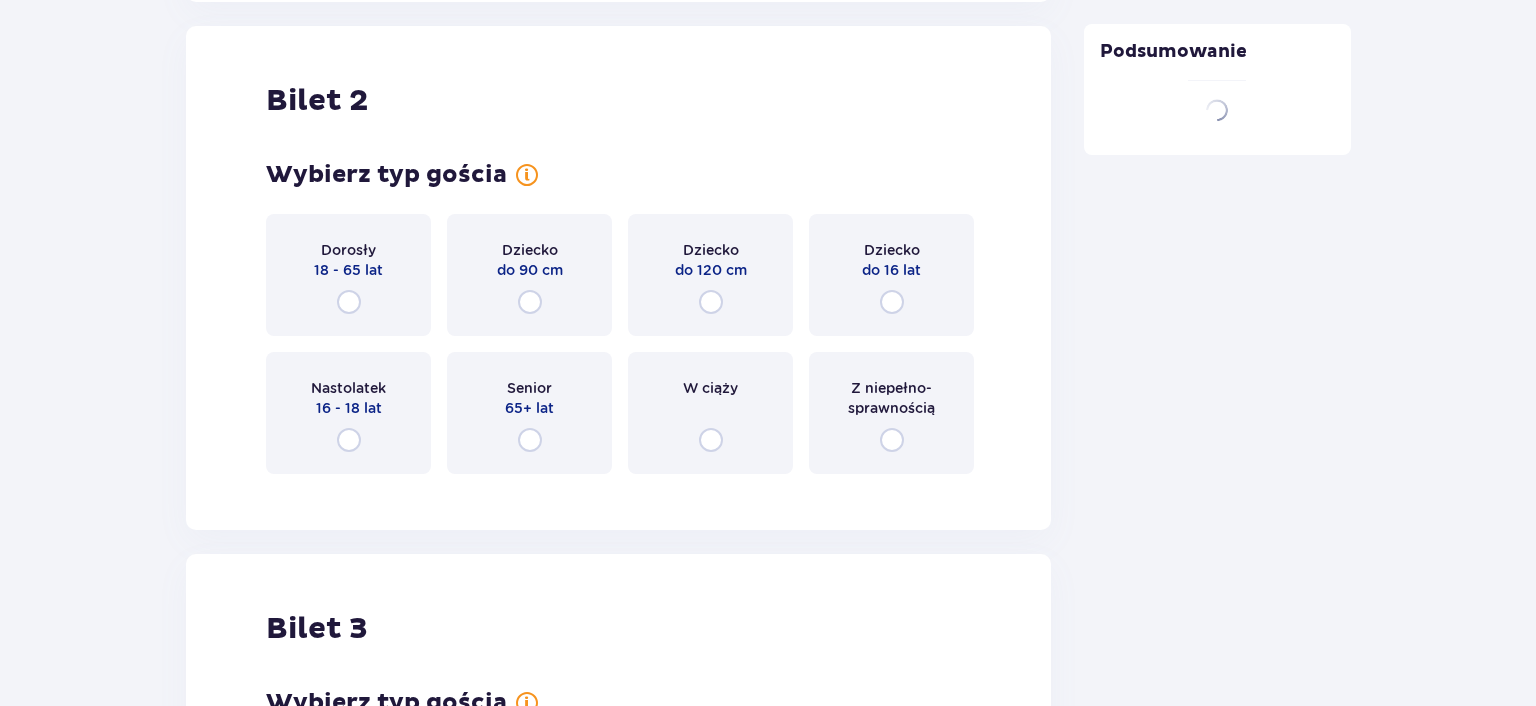 click on "Dorosły 18 - 65 lat" at bounding box center [348, 275] 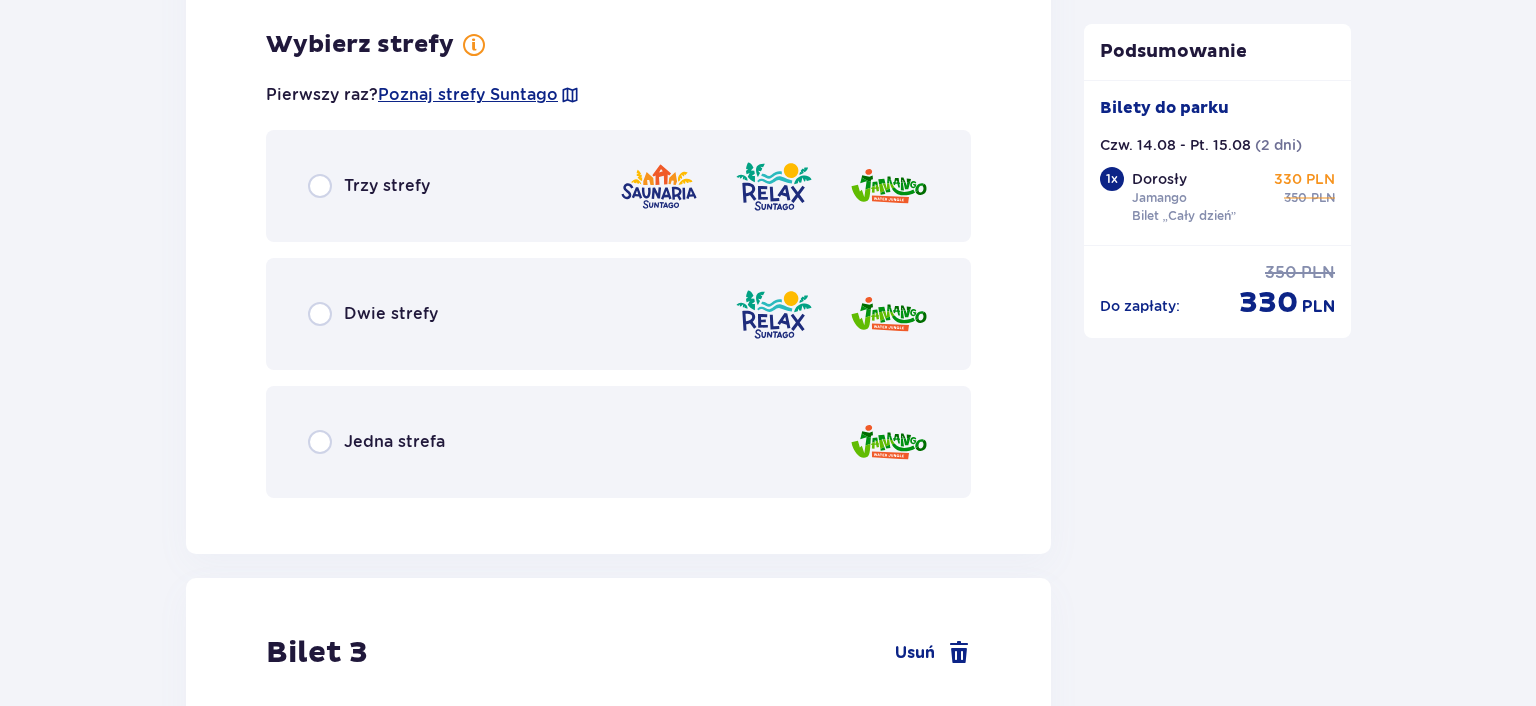 scroll, scrollTop: 3011, scrollLeft: 0, axis: vertical 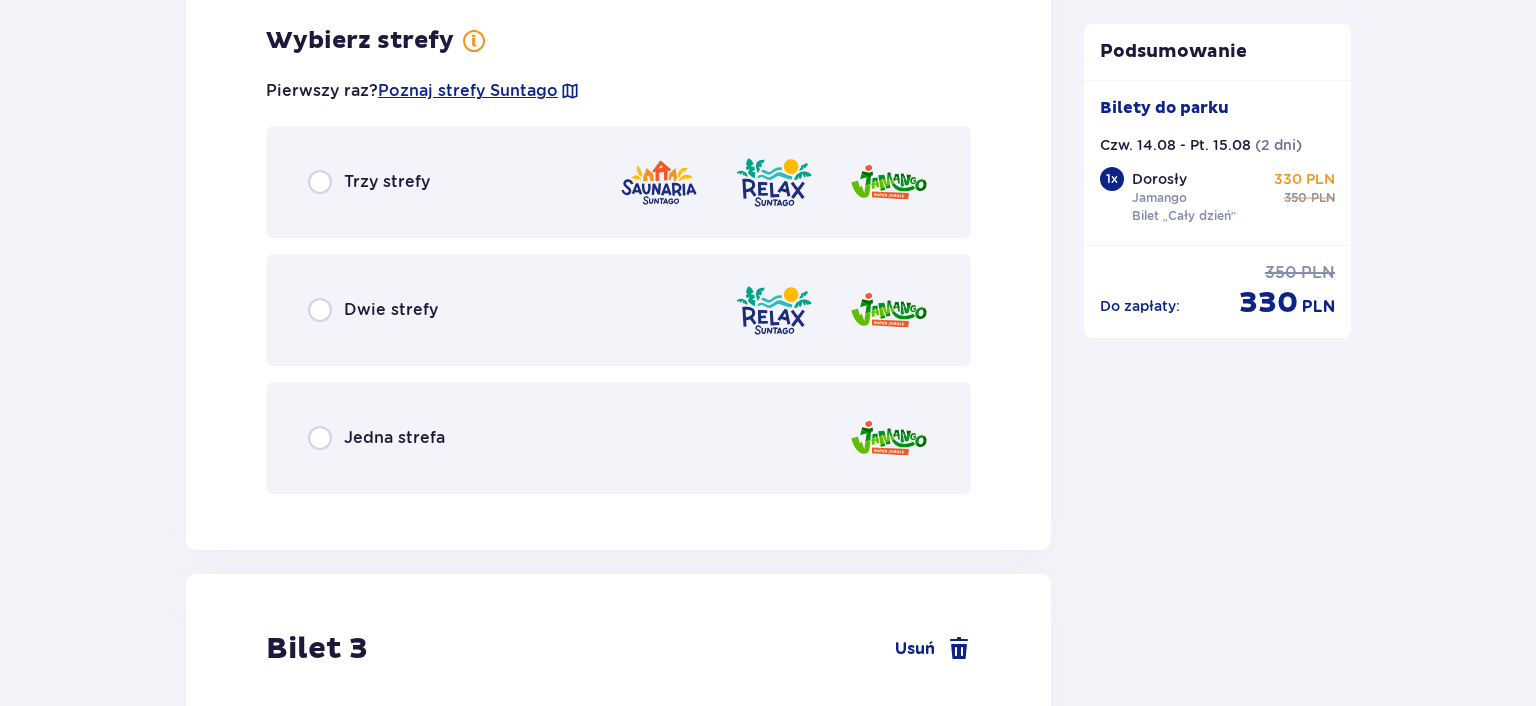 click on "Jedna strefa" at bounding box center [618, 438] 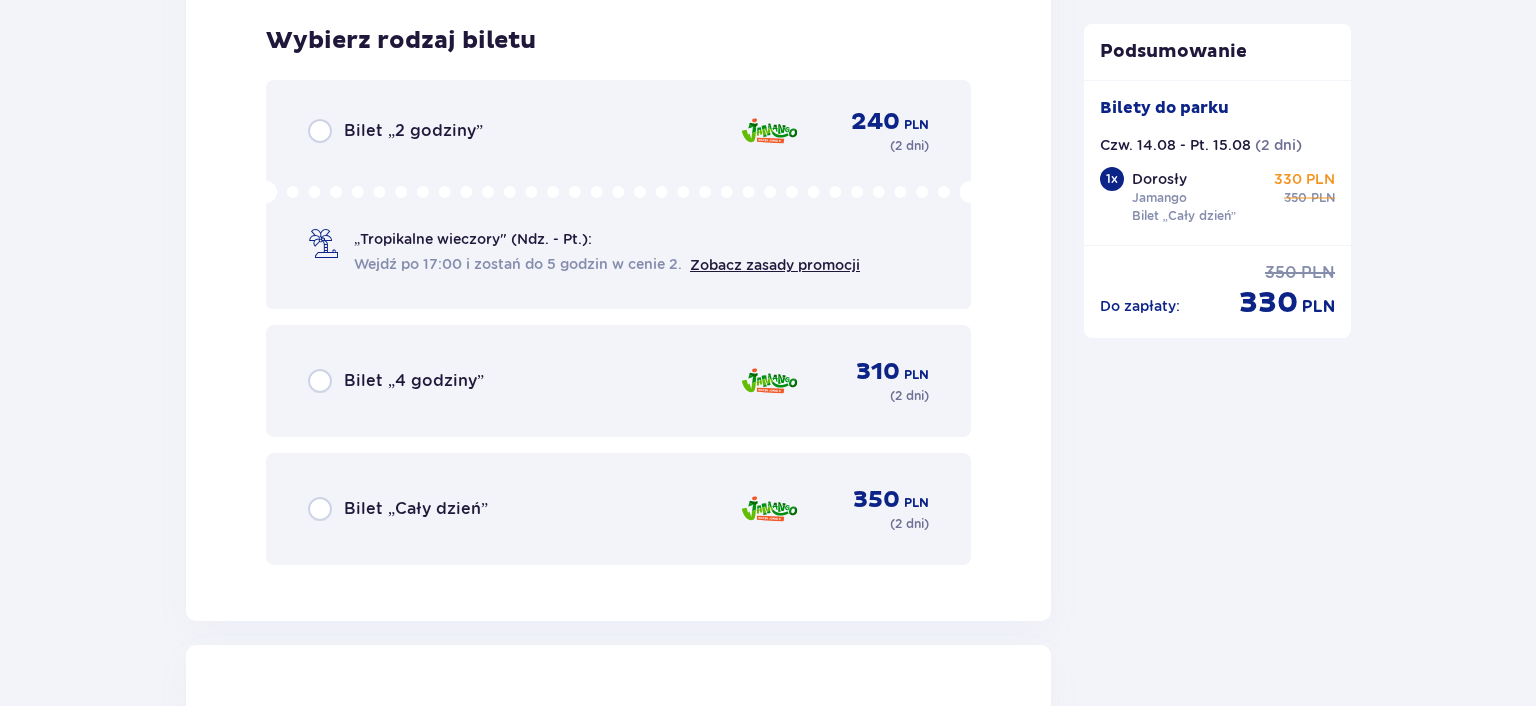 click on "Bilet „Cały dzień” 350 PLN ( 2 dni )" at bounding box center (618, 509) 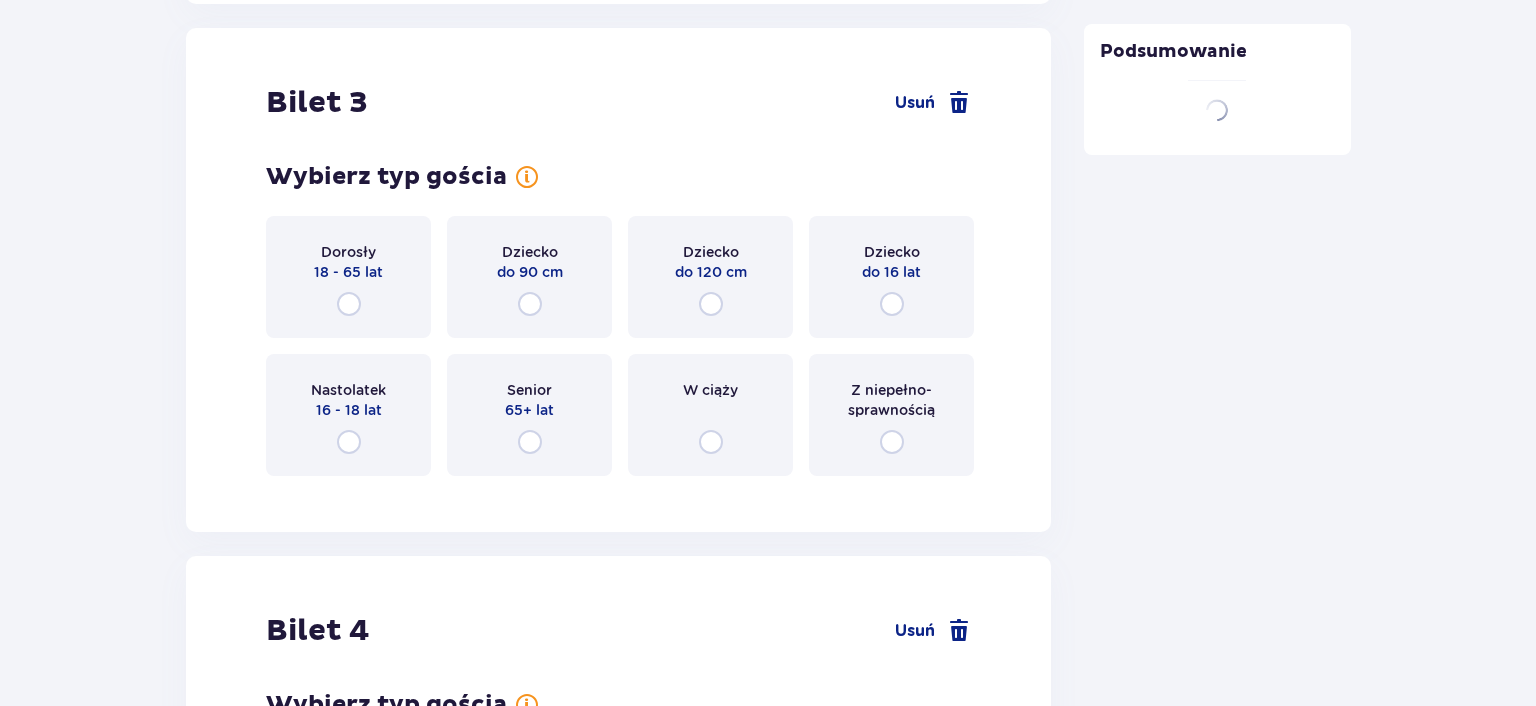 scroll, scrollTop: 4137, scrollLeft: 0, axis: vertical 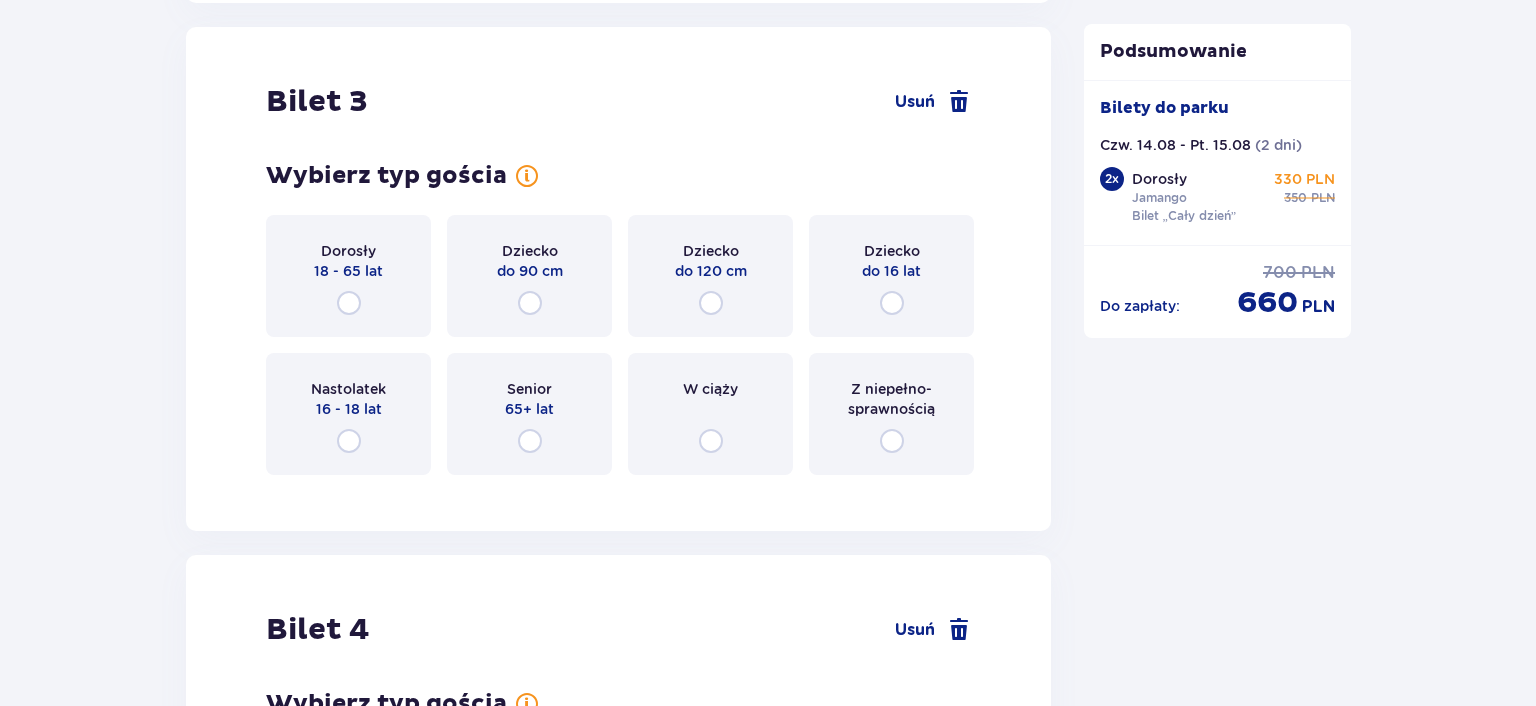 click on "Dziecko do 120 cm" at bounding box center (710, 276) 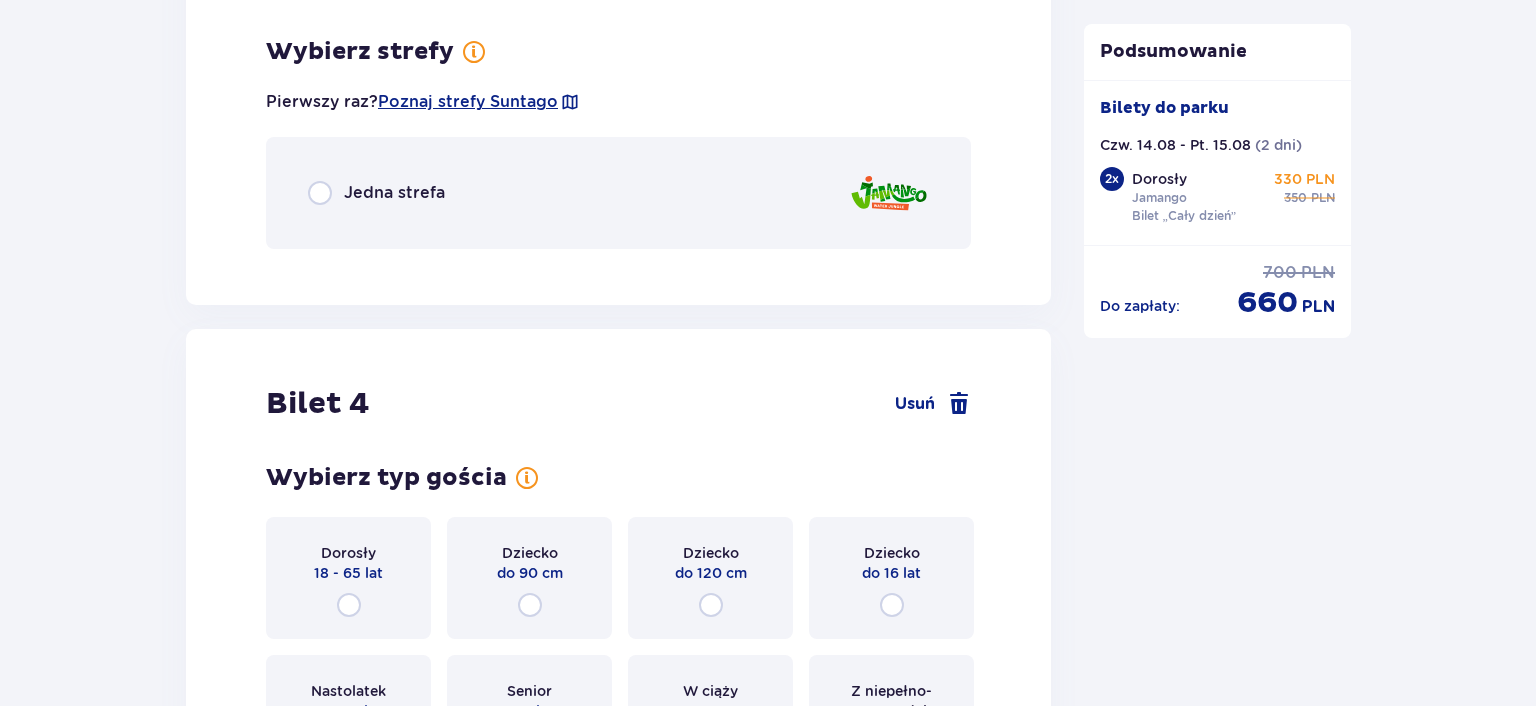 scroll, scrollTop: 4625, scrollLeft: 0, axis: vertical 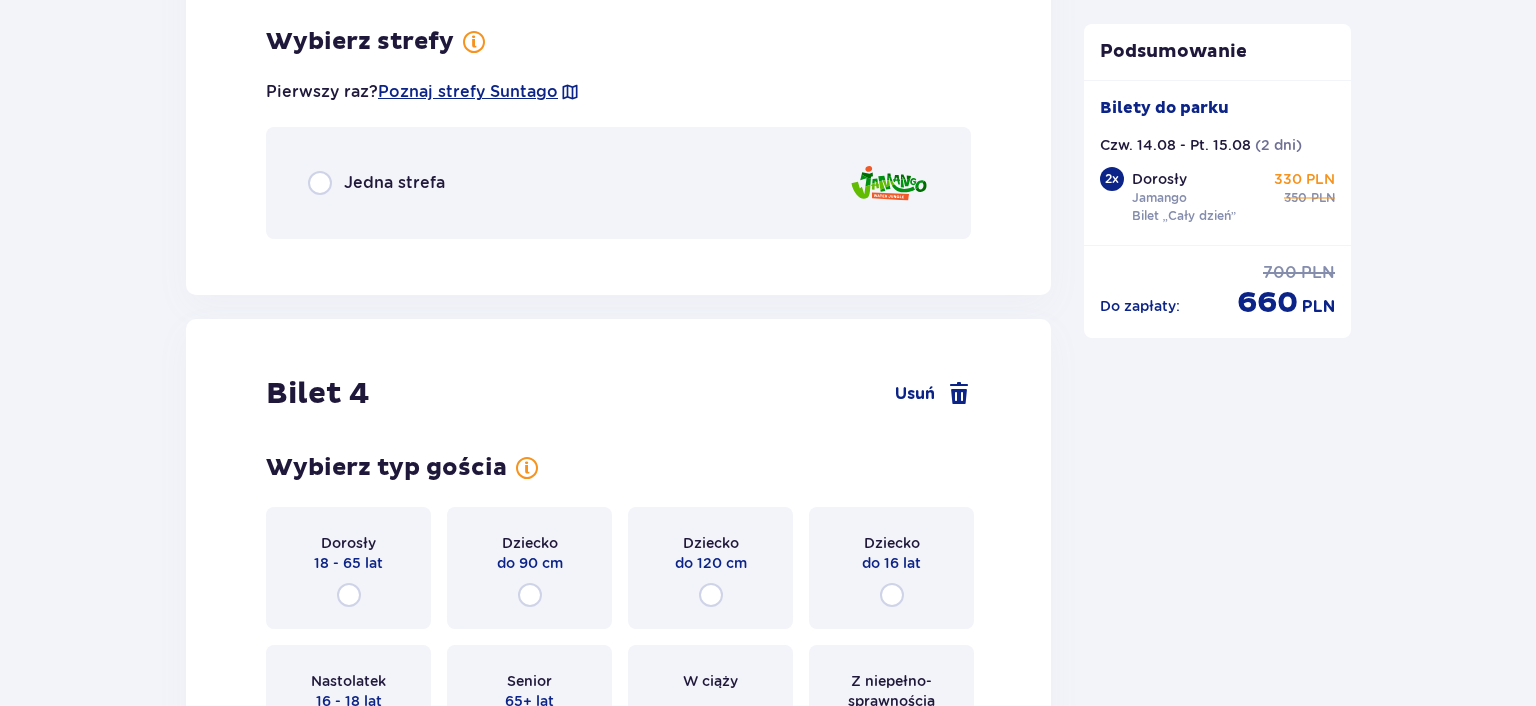 click on "Jedna strefa" at bounding box center [394, 183] 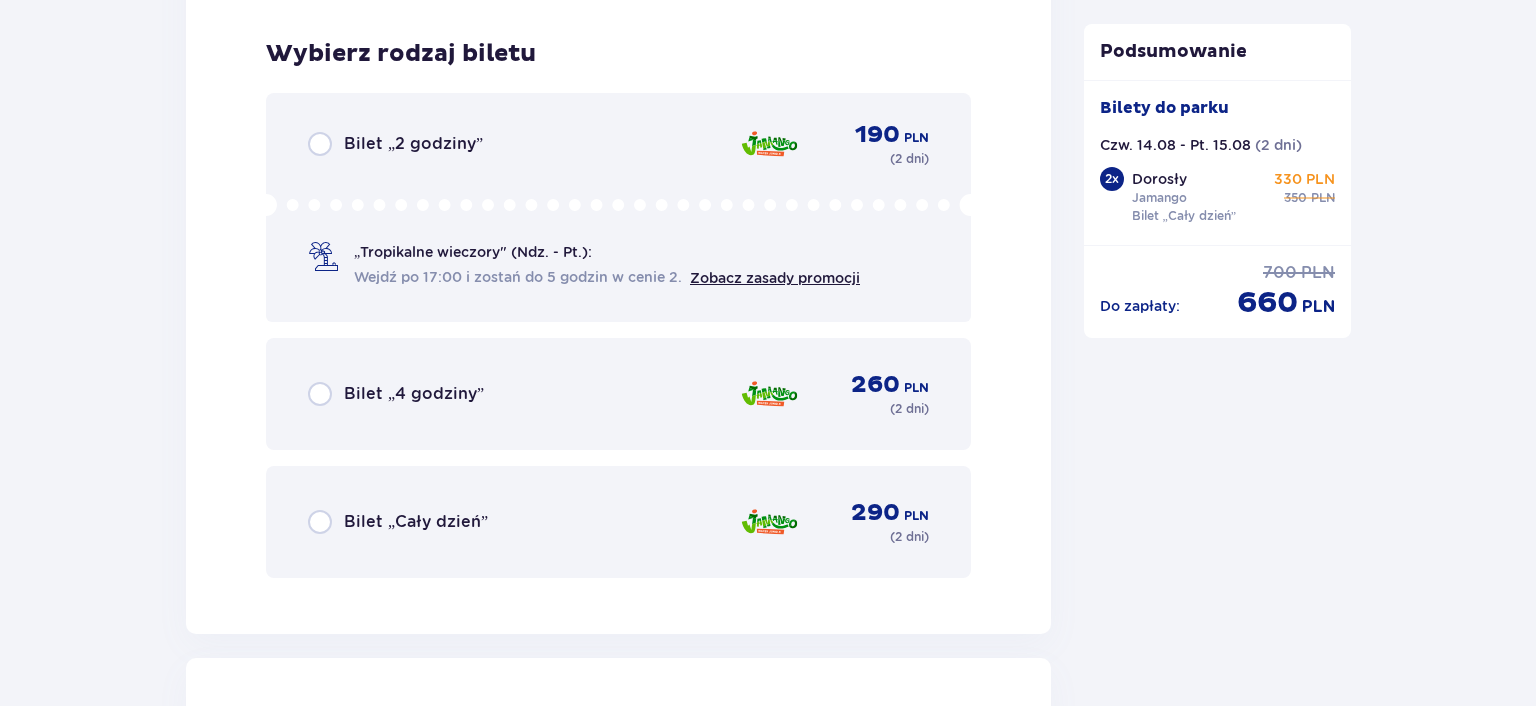 scroll, scrollTop: 4877, scrollLeft: 0, axis: vertical 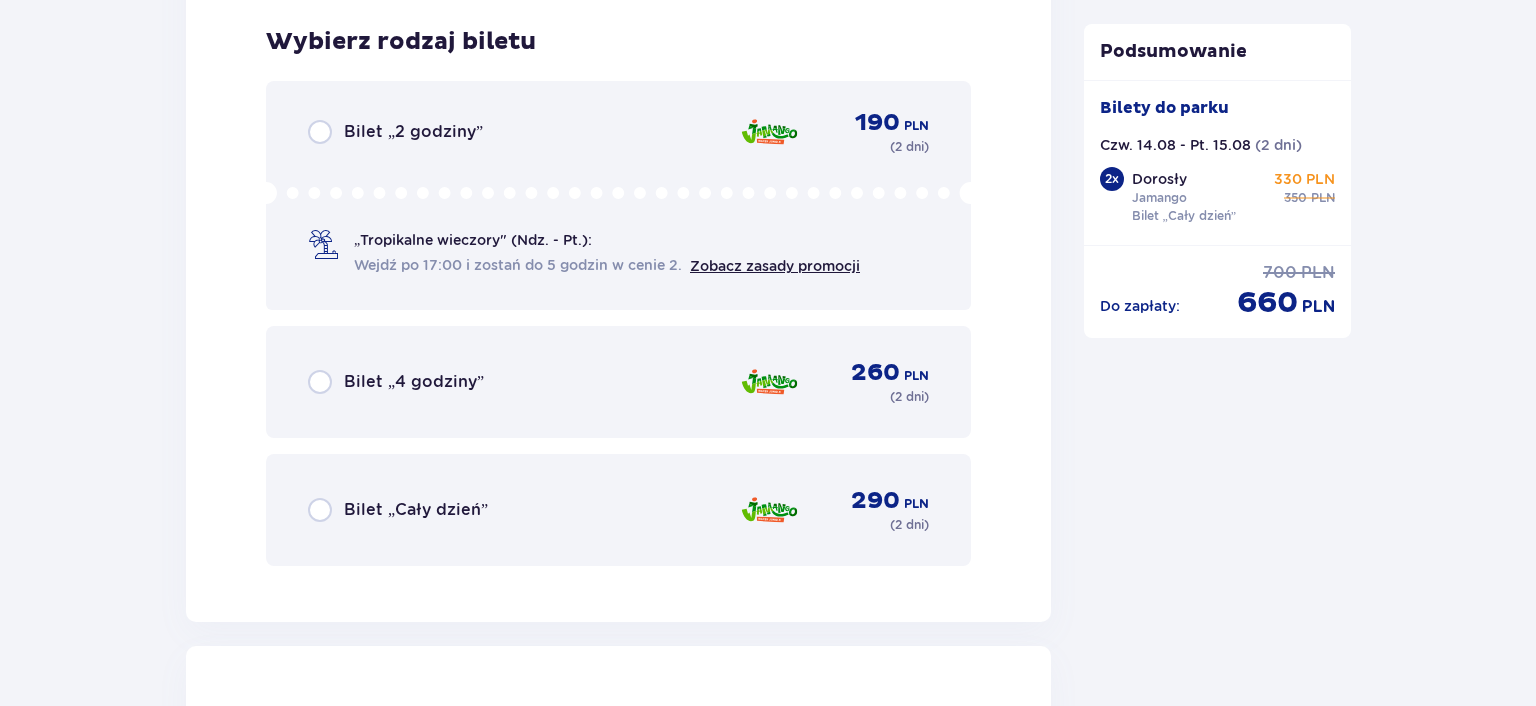 click on "Bilet „Cały dzień” 290 PLN ( 2 dni )" at bounding box center (618, 510) 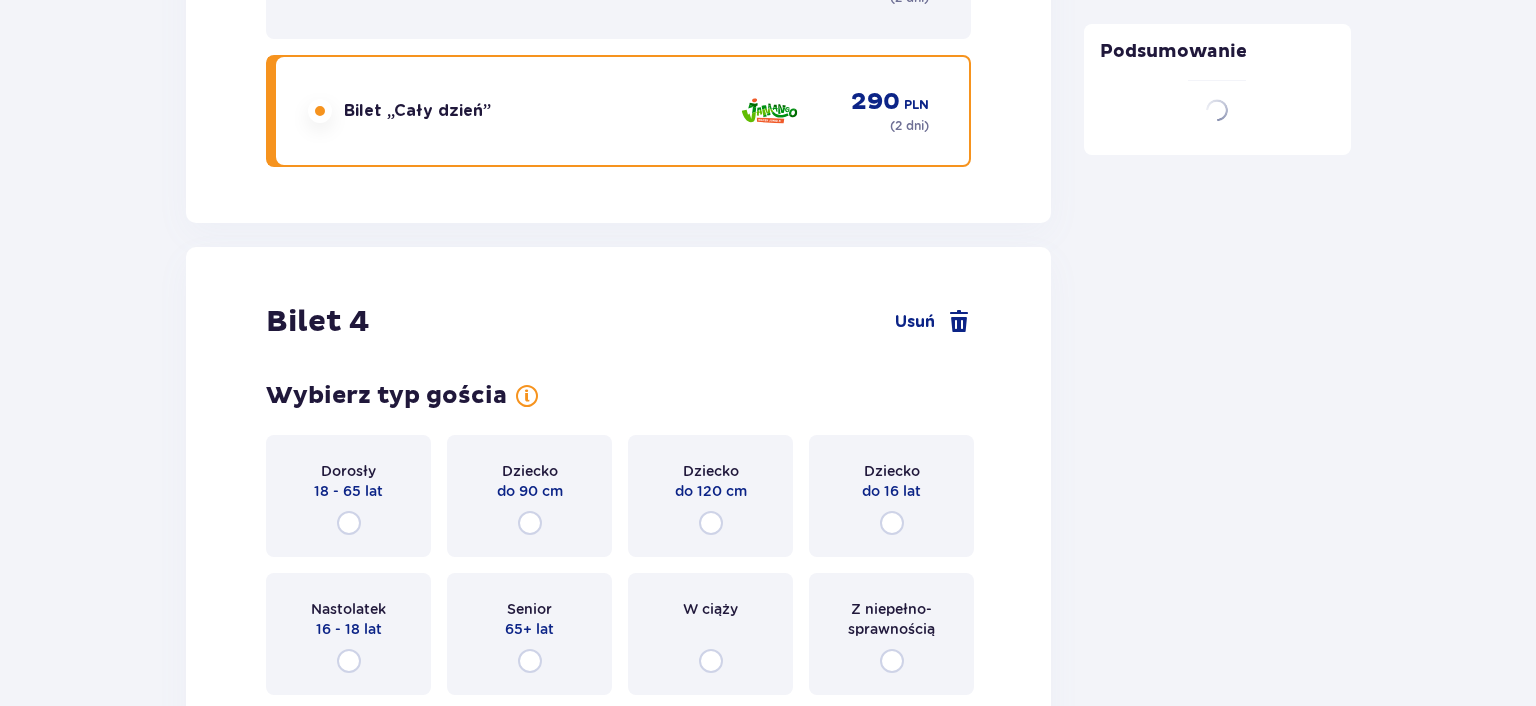 scroll, scrollTop: 5496, scrollLeft: 0, axis: vertical 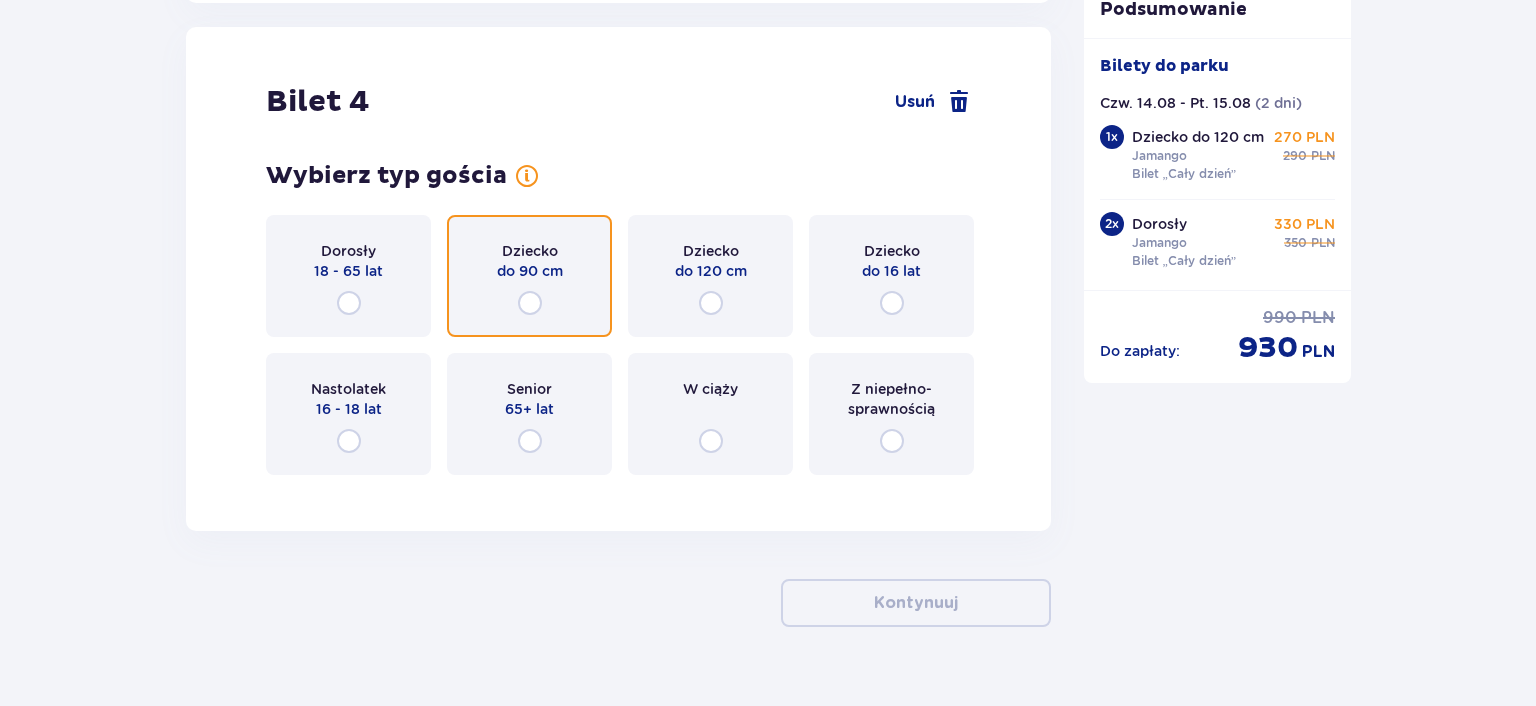 click at bounding box center [530, 303] 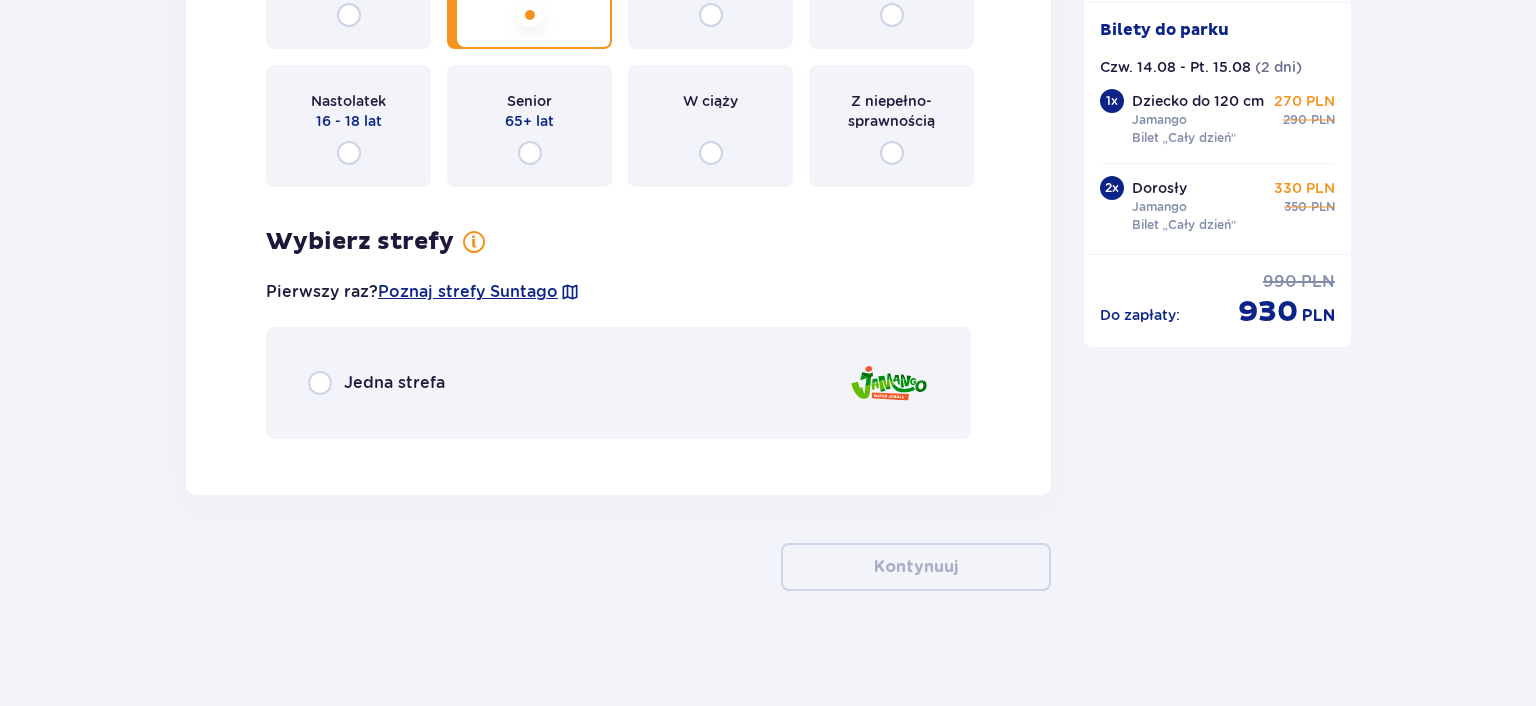 scroll, scrollTop: 5785, scrollLeft: 0, axis: vertical 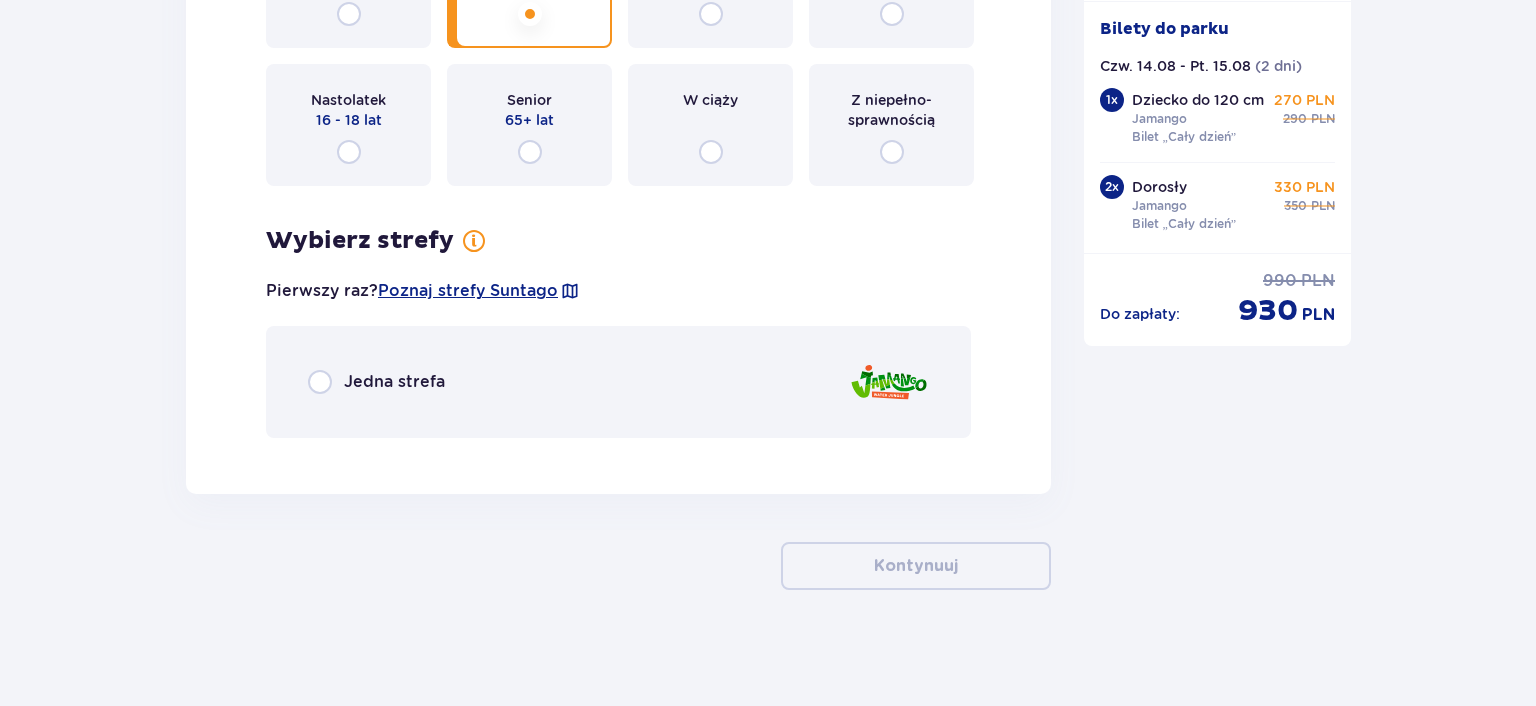 click on "Jedna strefa" at bounding box center (618, 382) 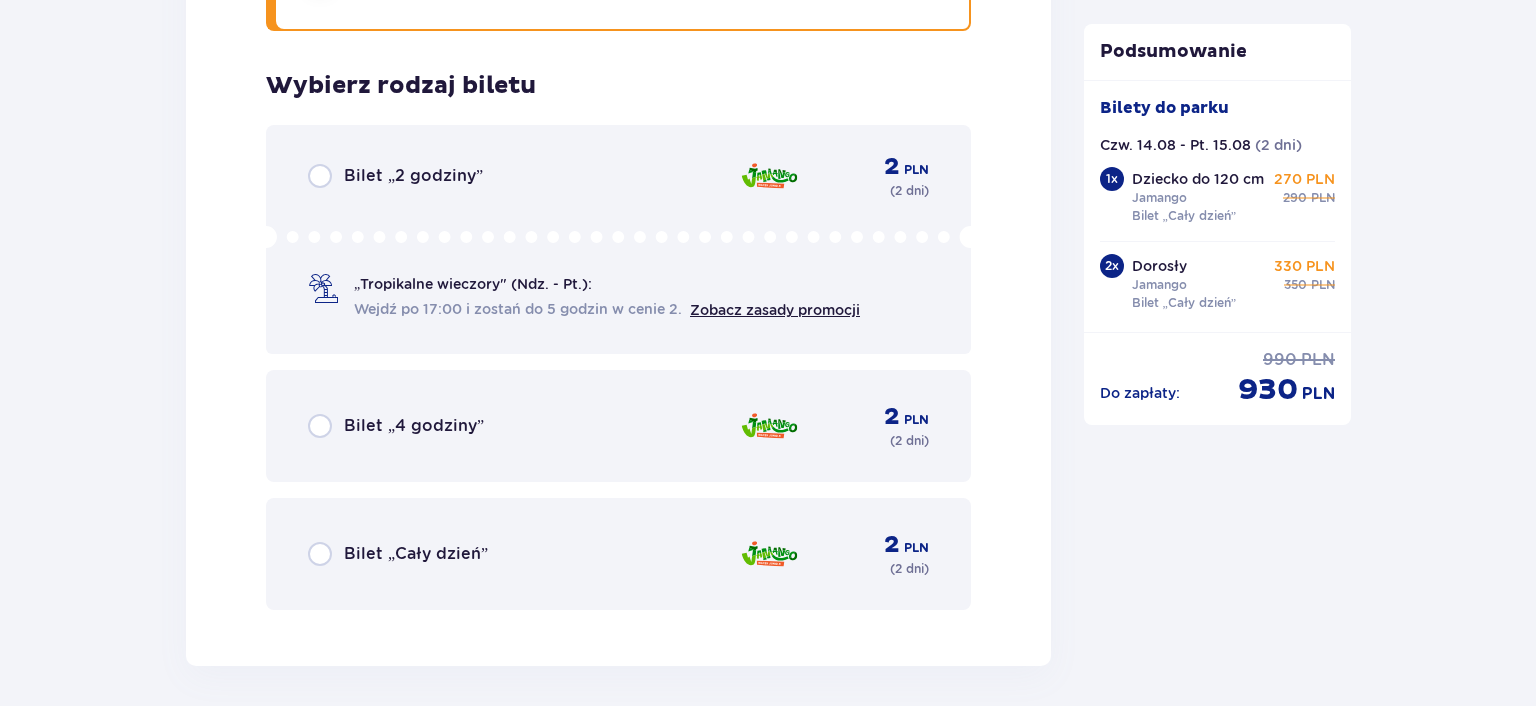 scroll, scrollTop: 6236, scrollLeft: 0, axis: vertical 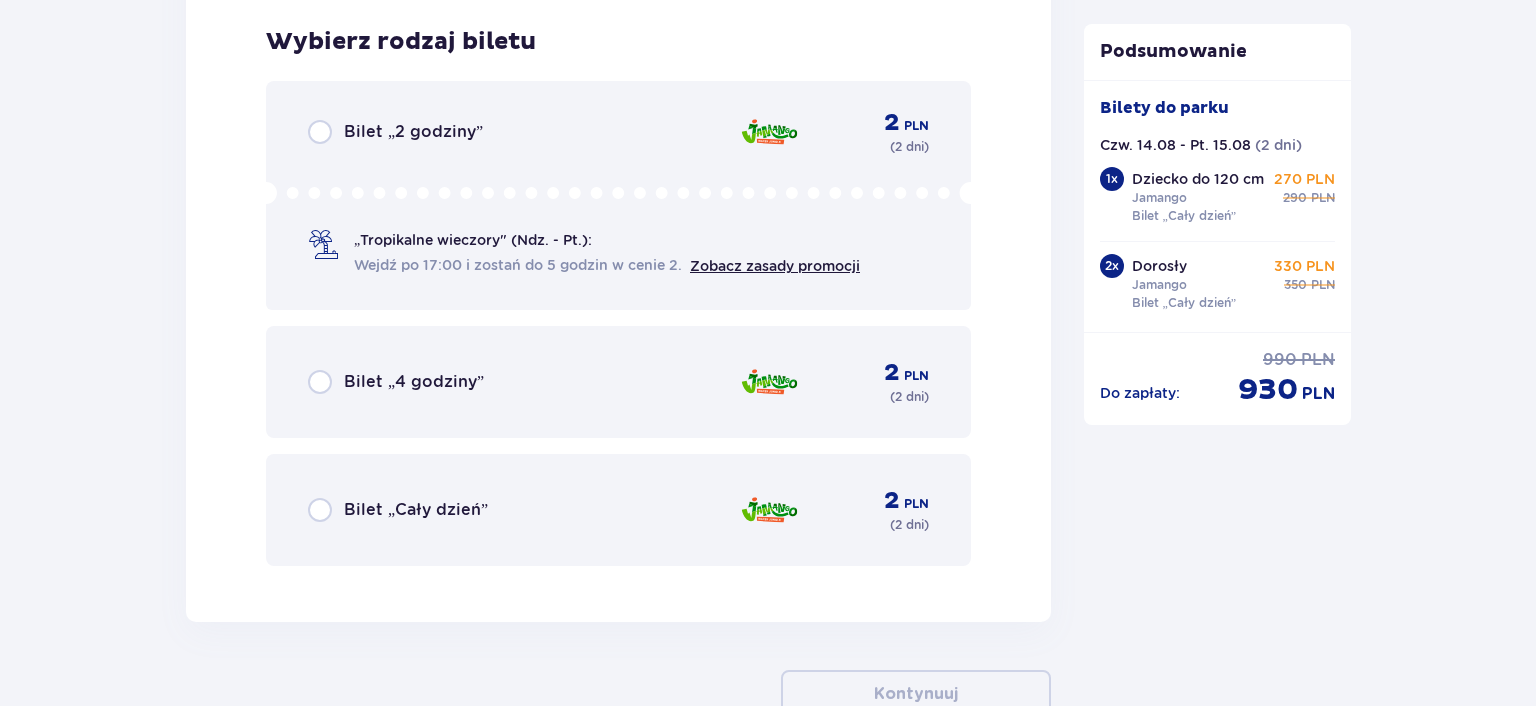 click on "Bilet „Cały dzień” 2 PLN ( 2 dni )" at bounding box center (618, 510) 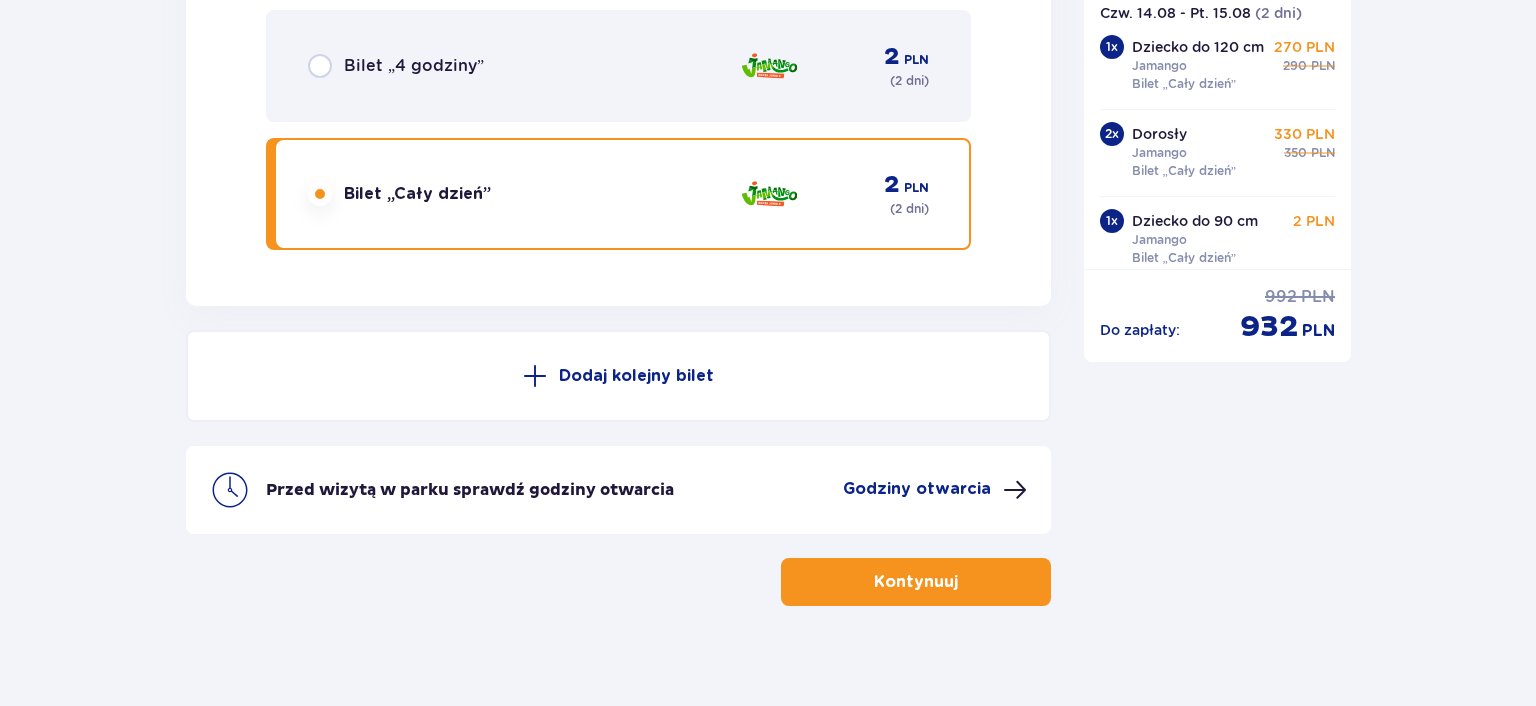 scroll, scrollTop: 6568, scrollLeft: 0, axis: vertical 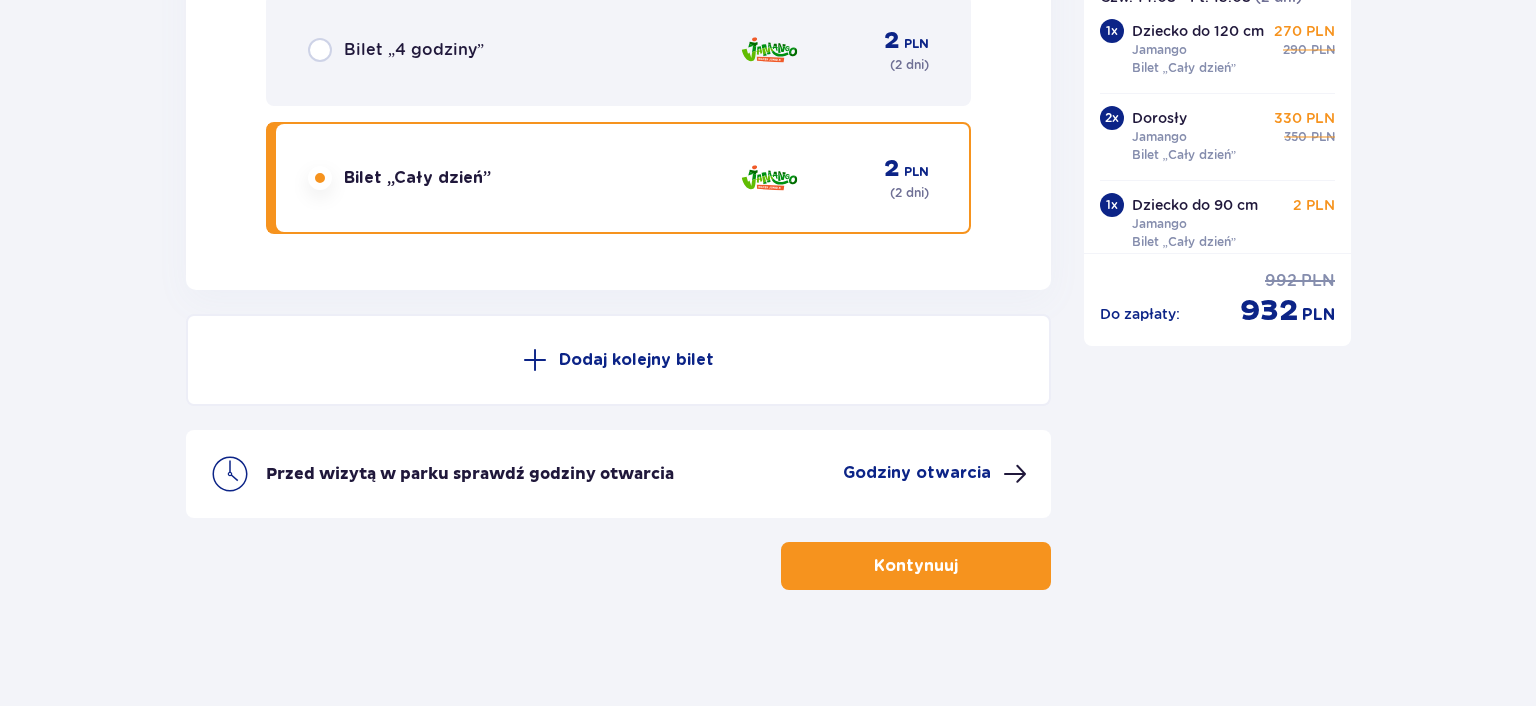 click on "Kontynuuj" at bounding box center [916, 566] 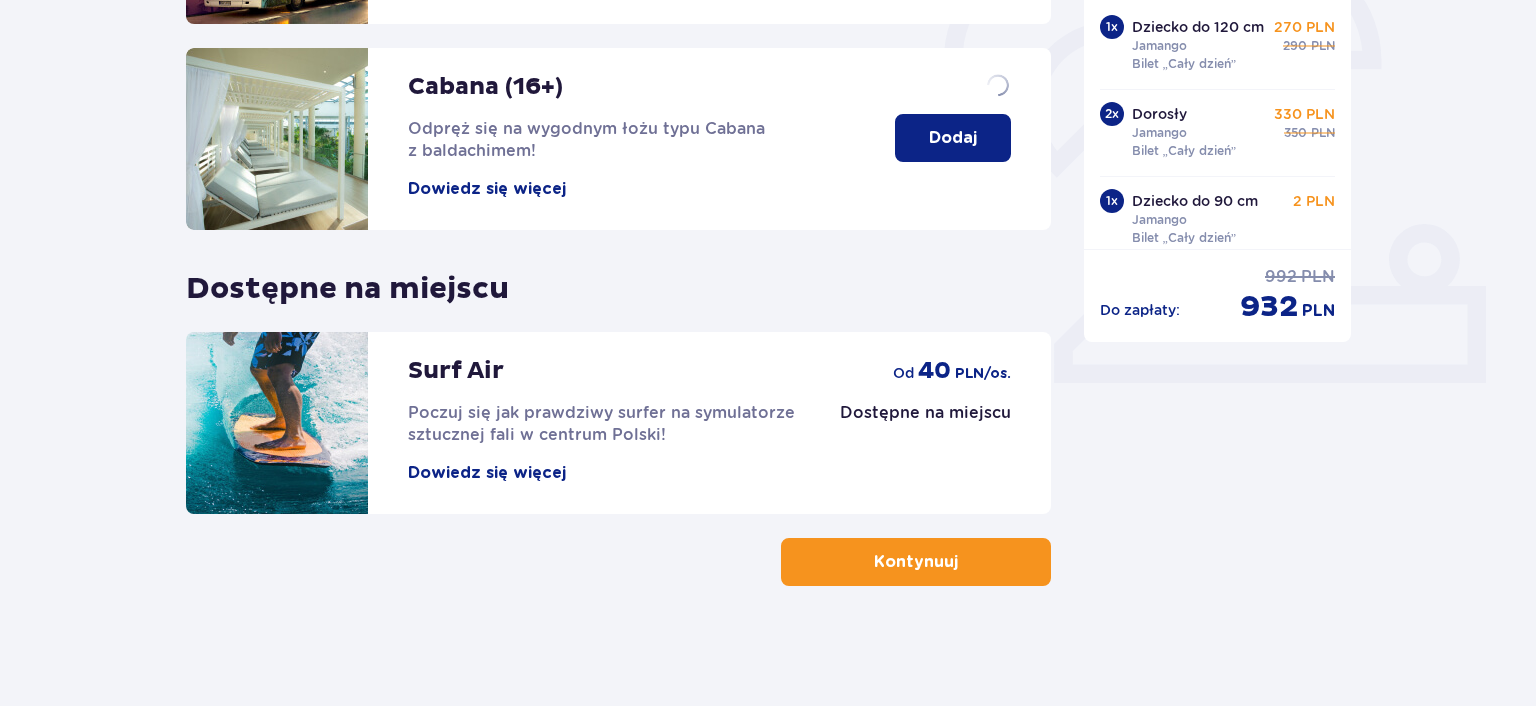 scroll, scrollTop: 0, scrollLeft: 0, axis: both 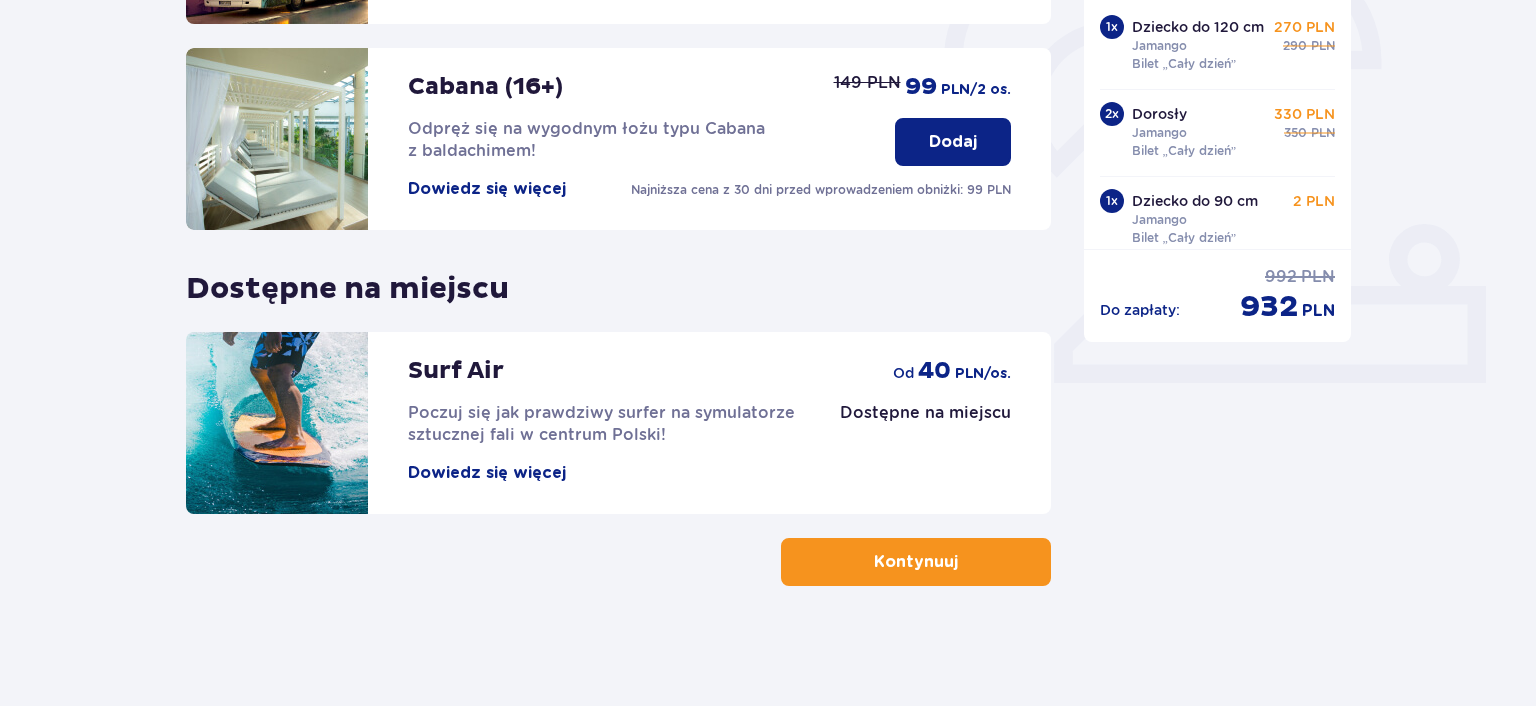 click at bounding box center (962, 562) 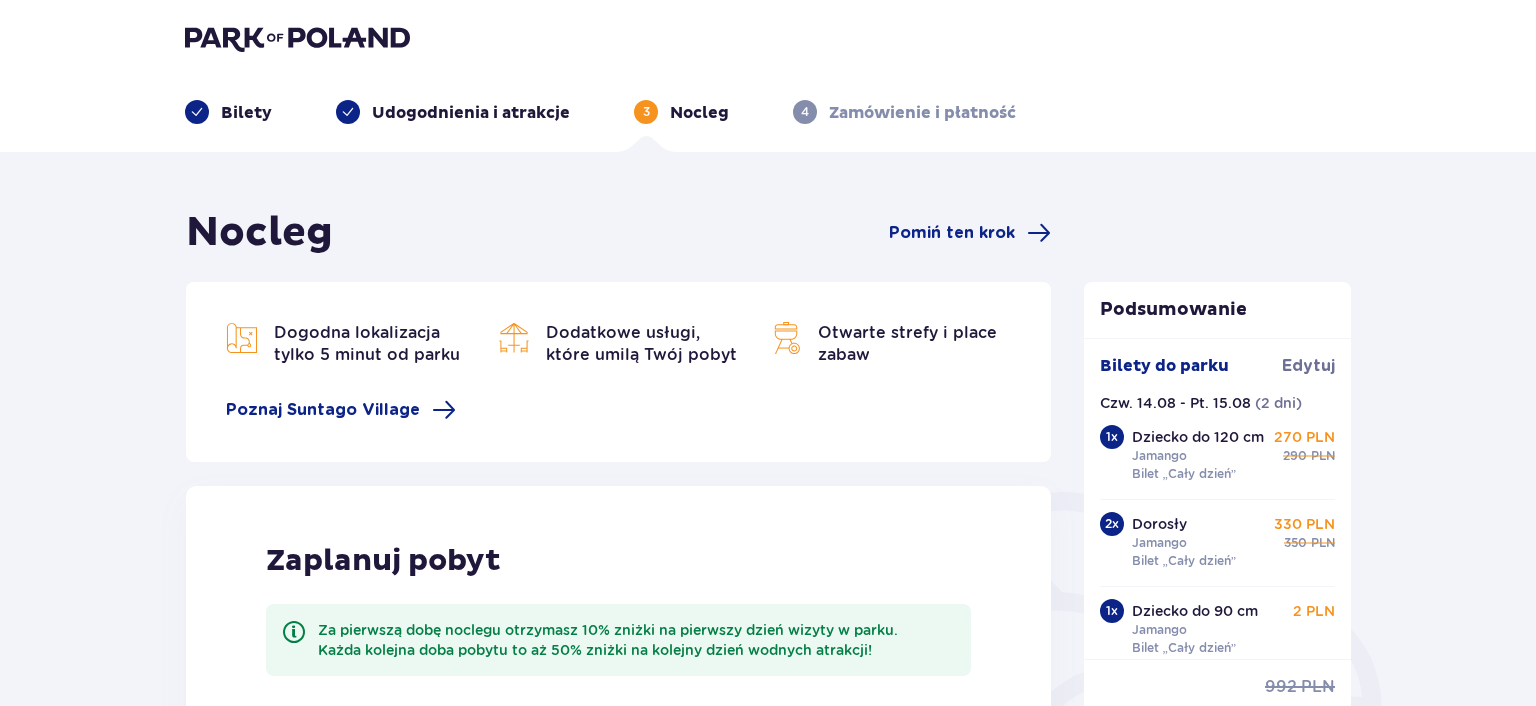 scroll, scrollTop: 0, scrollLeft: 0, axis: both 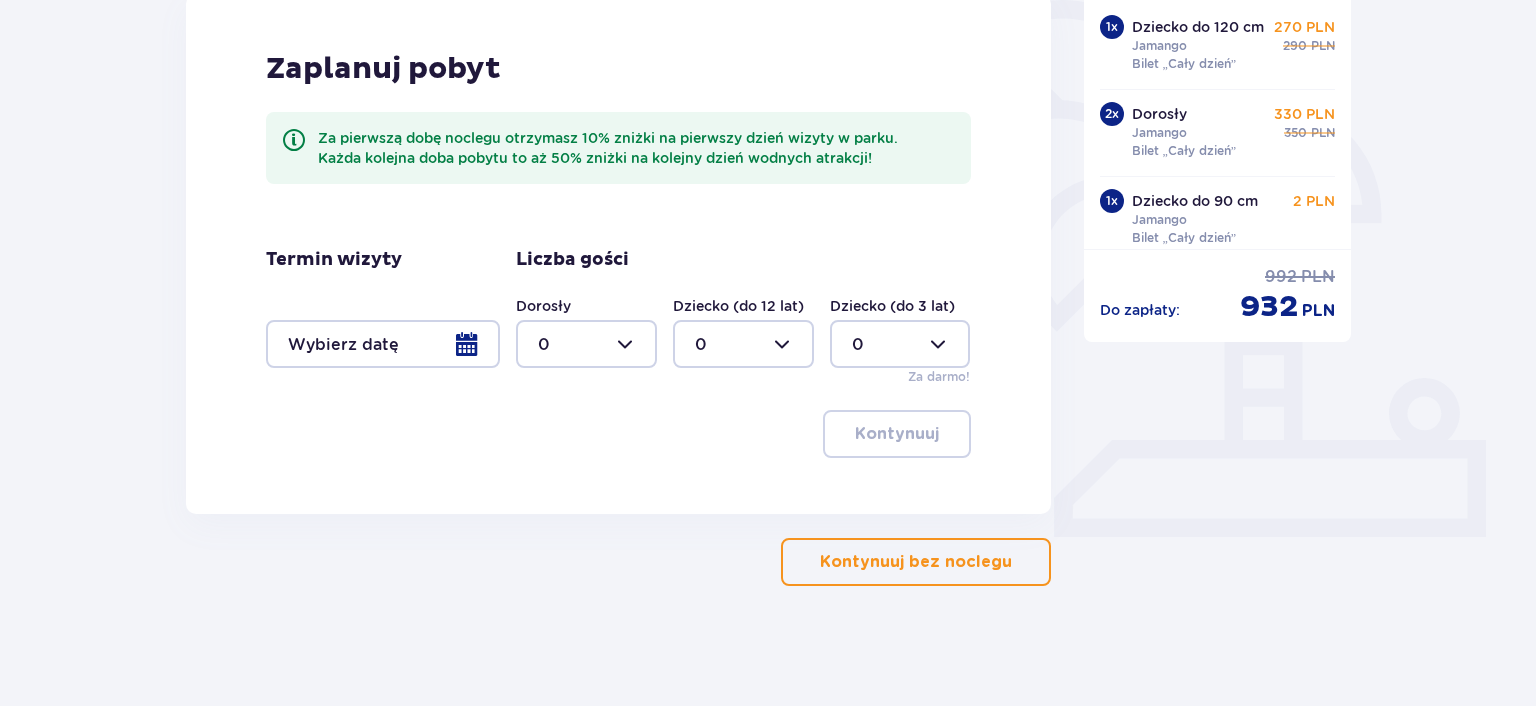 click on "Kontynuuj bez noclegu" at bounding box center [916, 562] 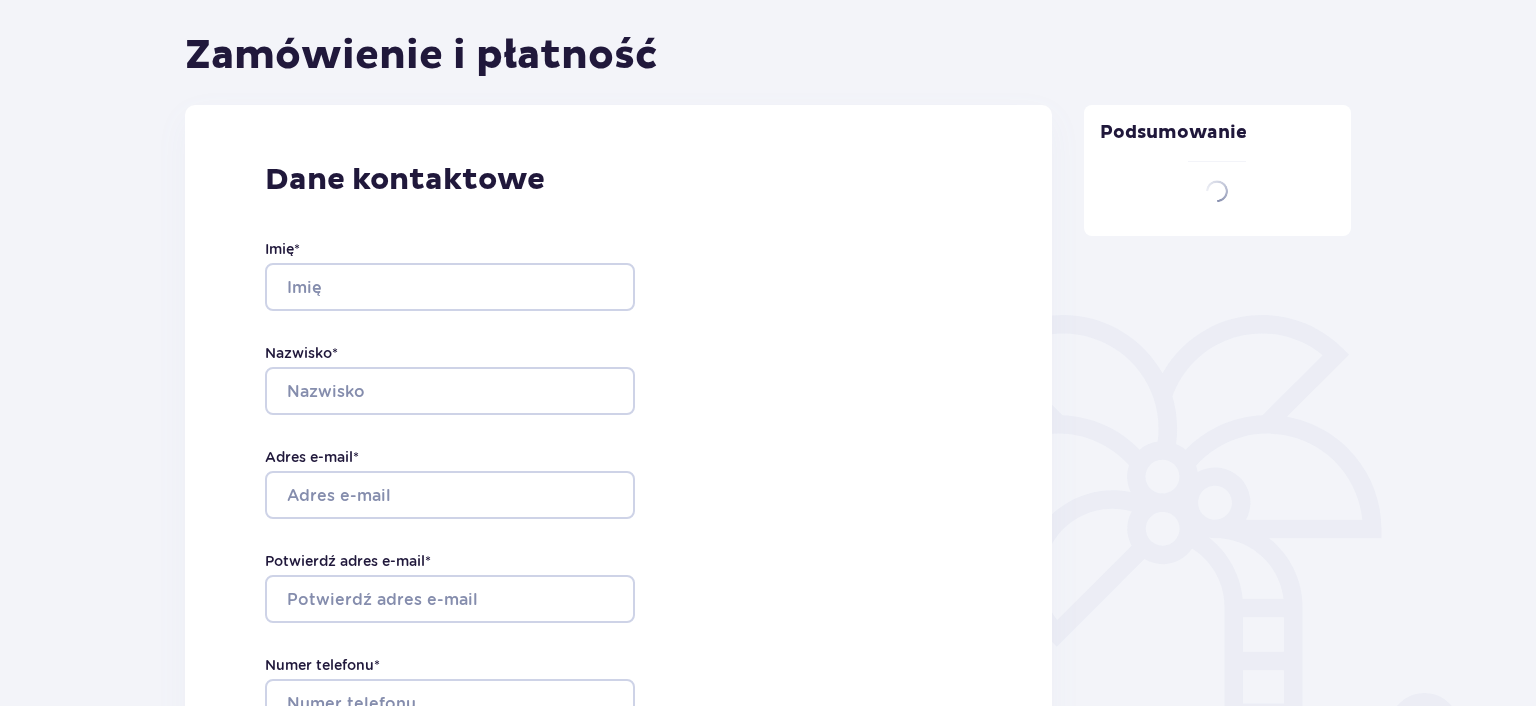 type on "Jacek" 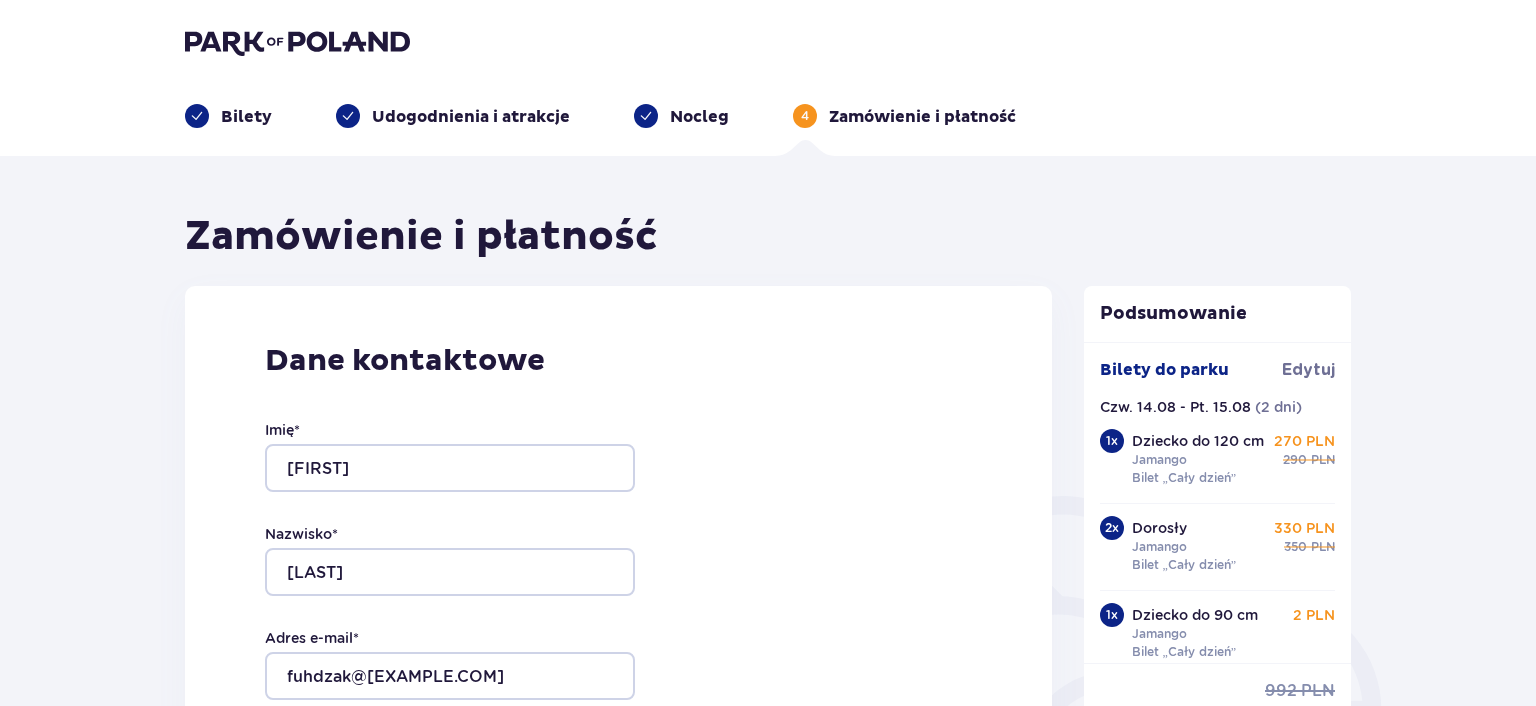 scroll, scrollTop: 0, scrollLeft: 0, axis: both 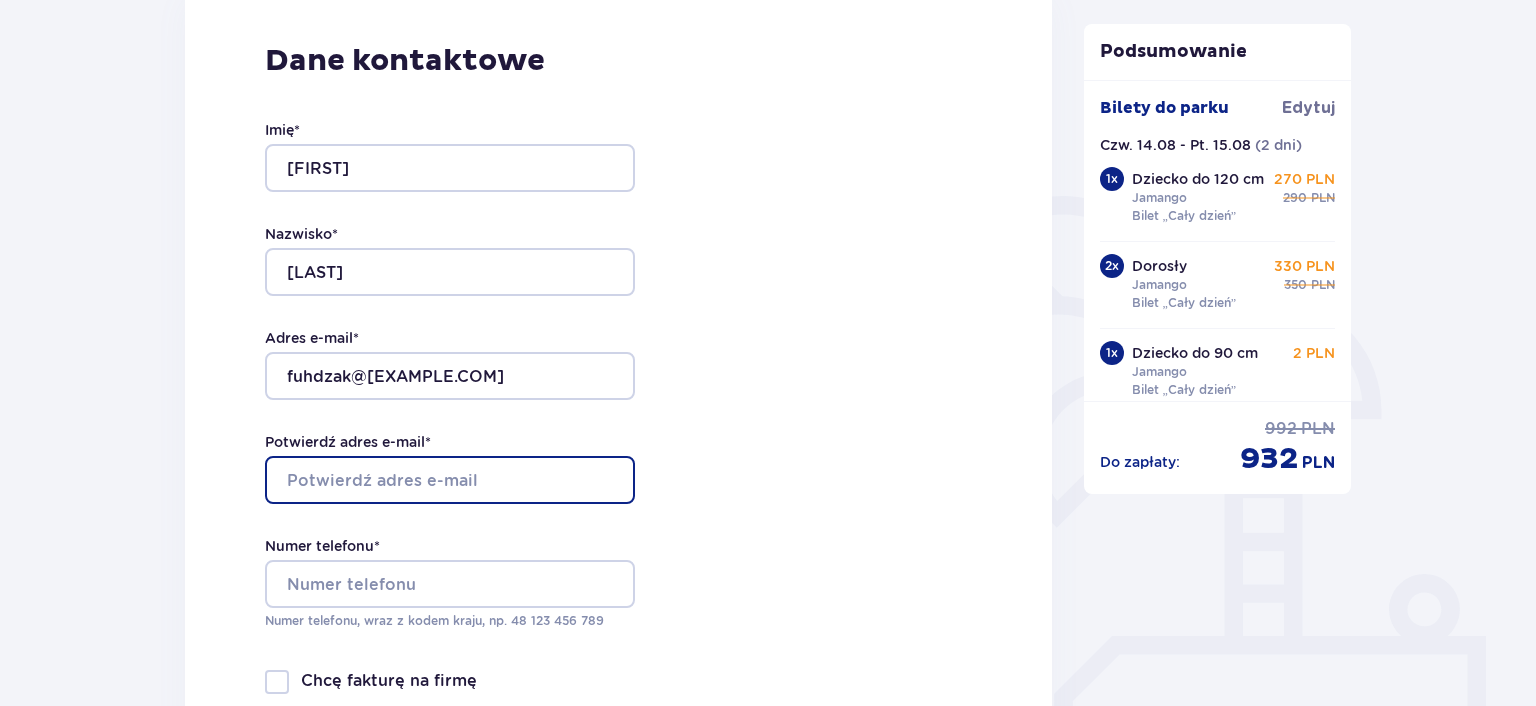 click on "Potwierdź adres e-mail *" at bounding box center (450, 480) 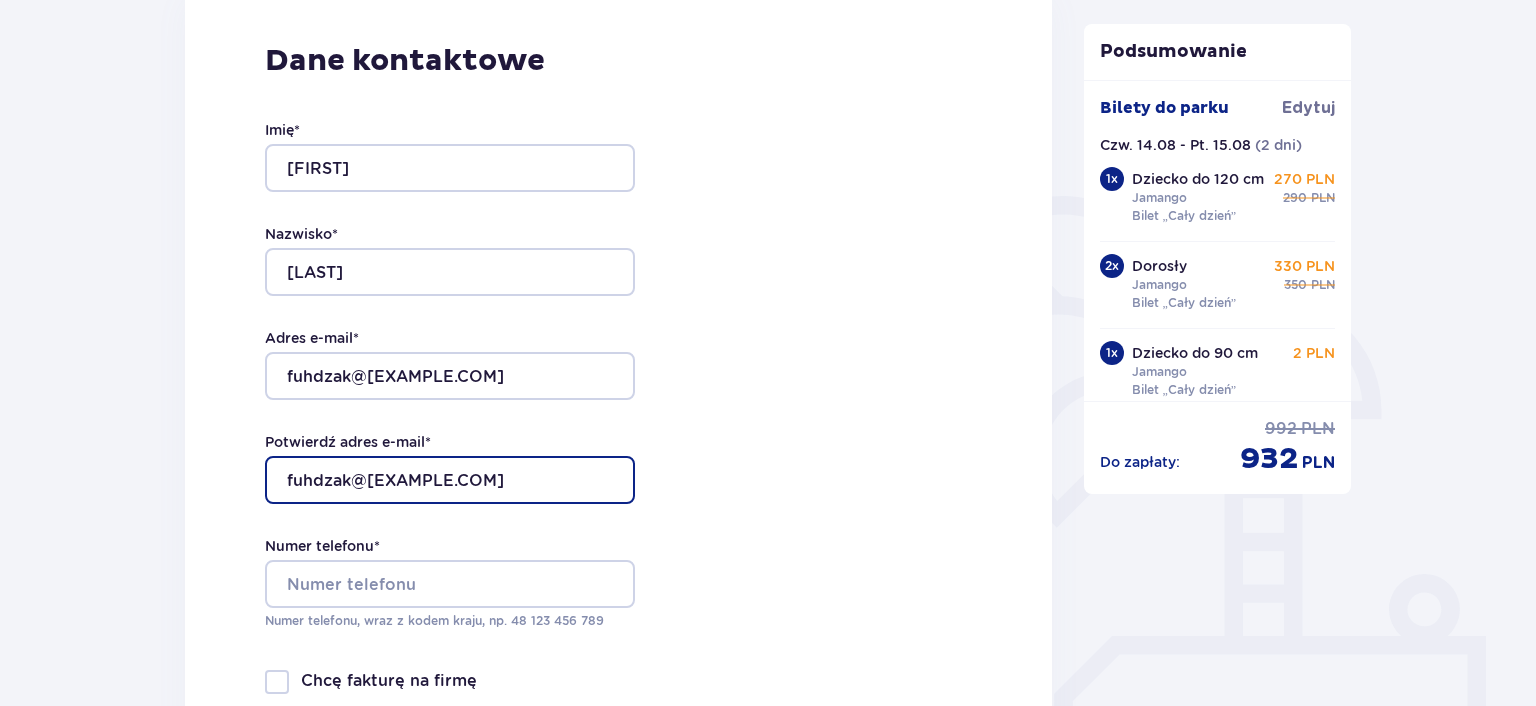 type on "fuhdzak@gmail.com" 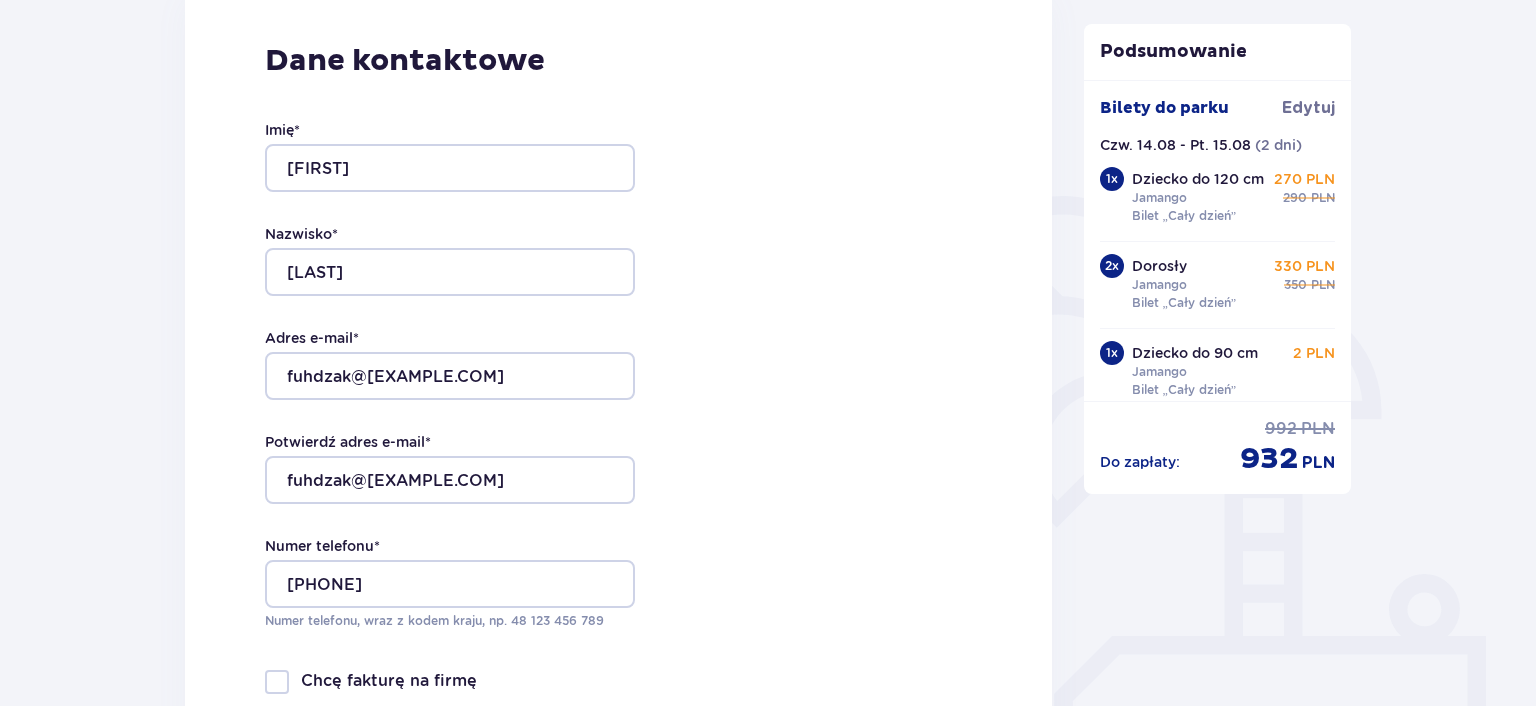 click on "Dane kontaktowe Imię * Jacek Nazwisko * Wydrych Adres e-mail * fuhdzak@gmail.com Potwierdź adres e-mail * fuhdzak@gmail.com Numer telefonu * +48 501 546 630 Numer telefonu, wraz z kodem kraju, np. 48 ​123 ​456 ​789 Chcę fakturę na firmę Jeśli nie prowadzisz działalności gospodarczej lub innej spółki, automatycznie wystawimy Ci fakturę imienną. Dodaj adres do faktury imiennej" at bounding box center [618, 406] 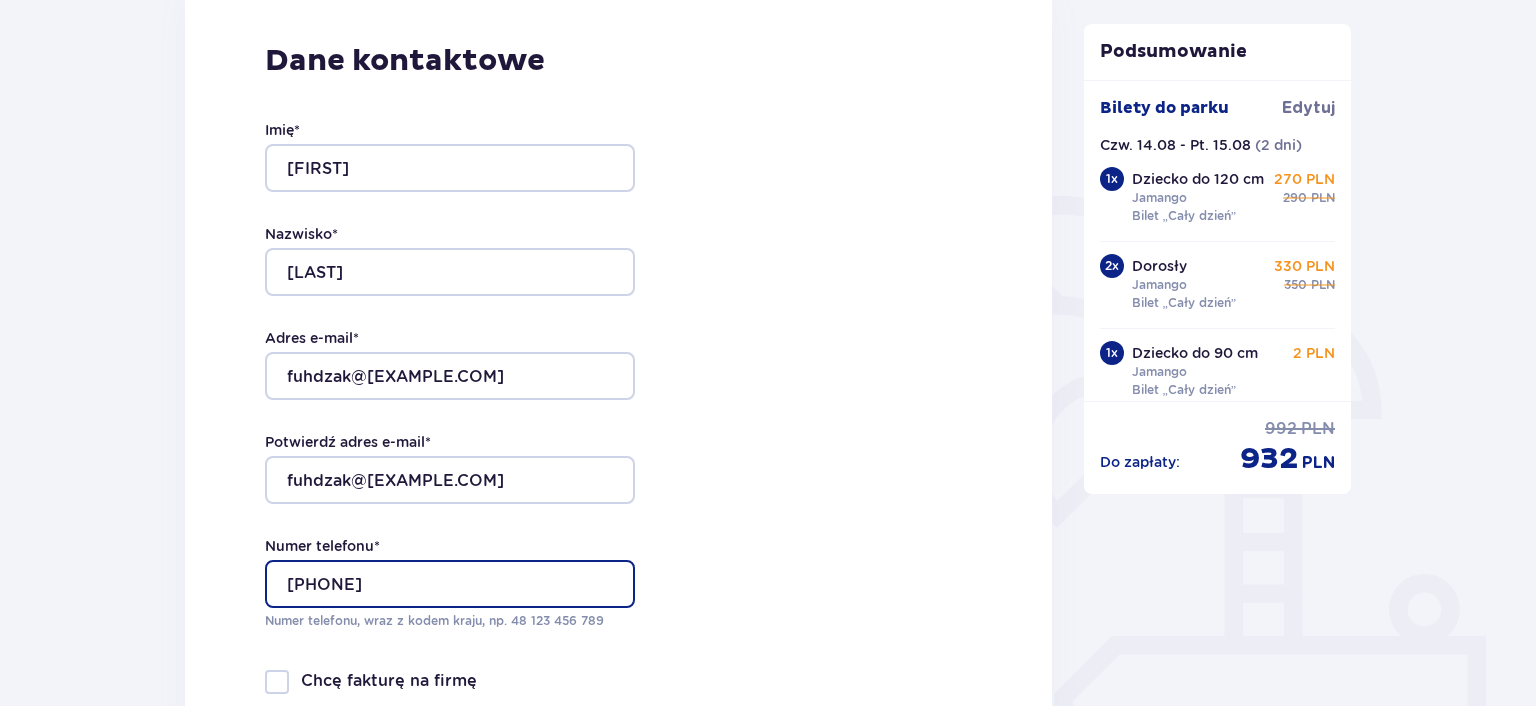 click on "+48 501 546 630" at bounding box center [450, 584] 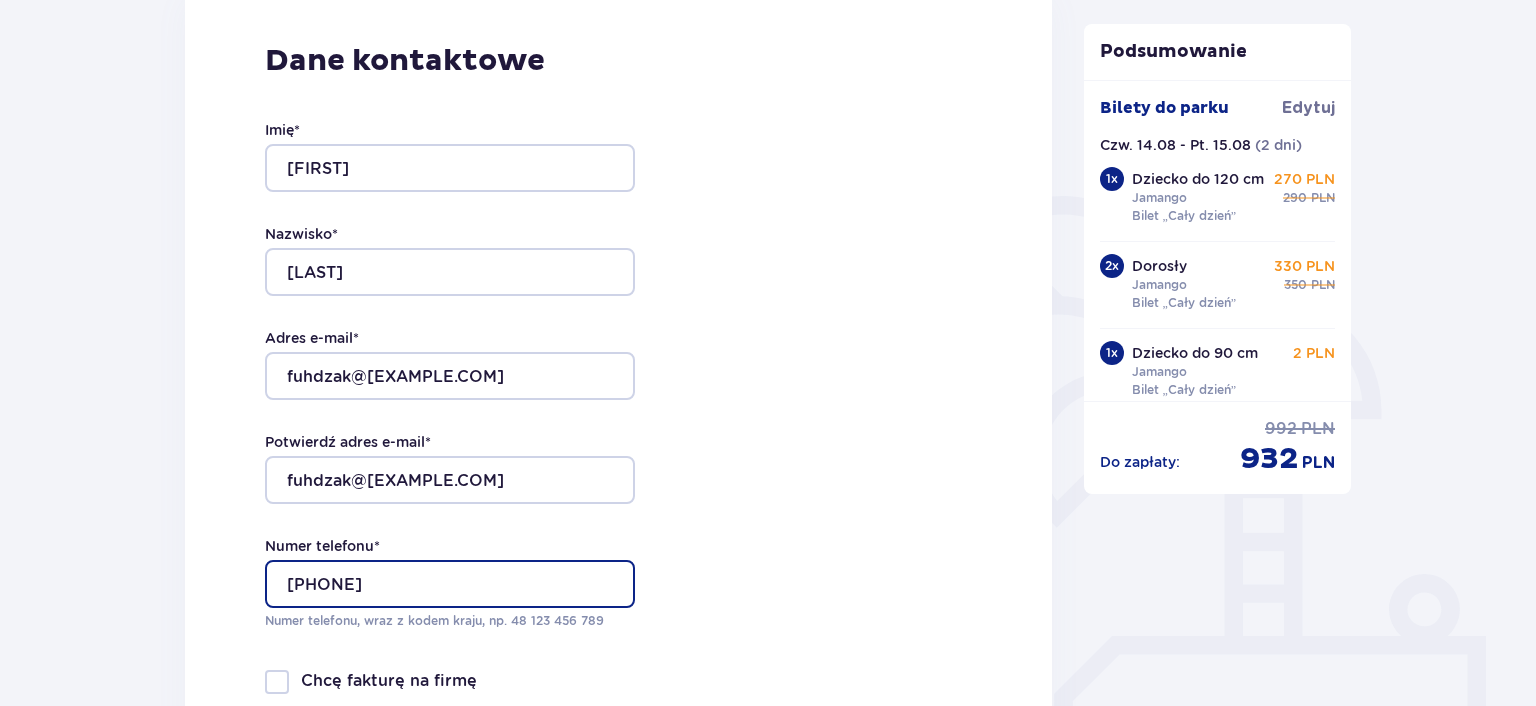 type on "48 501 546 630" 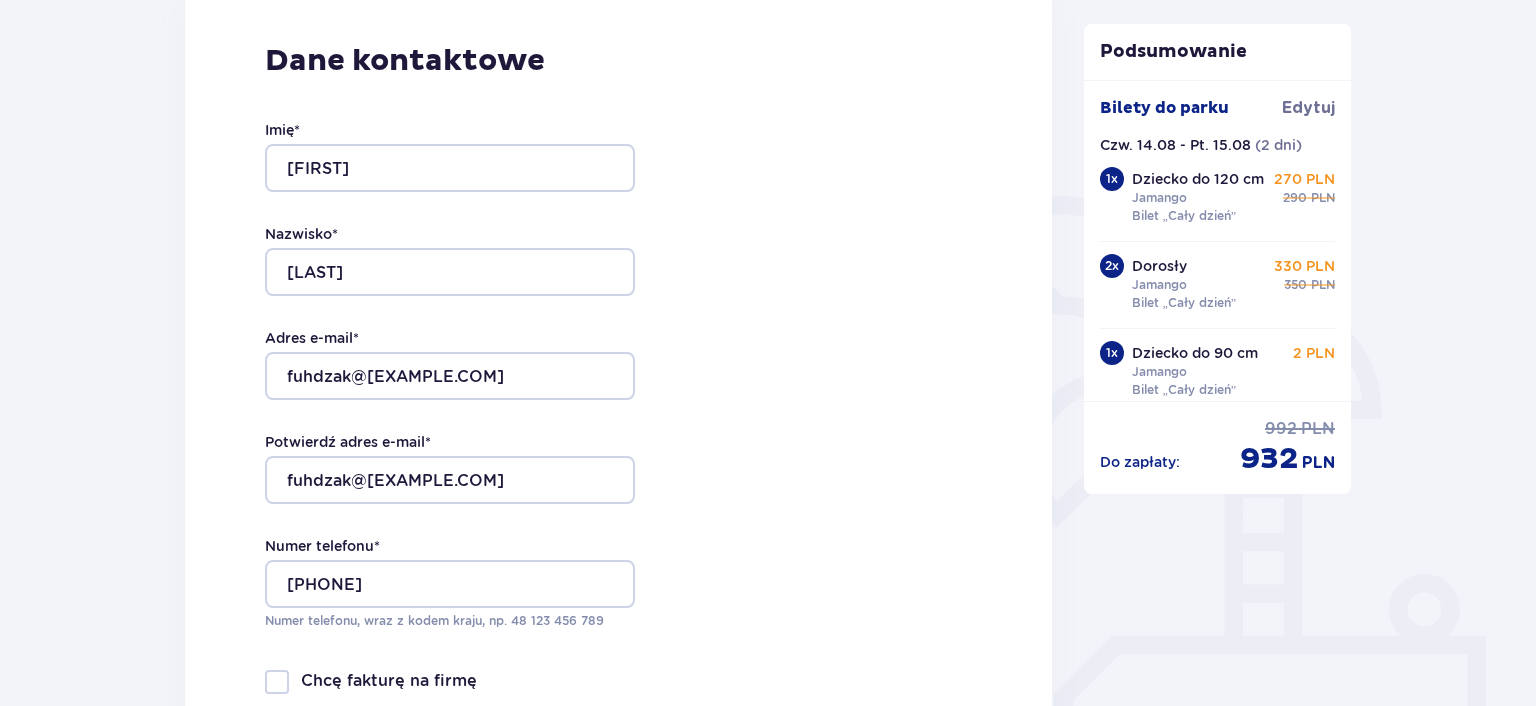 click on "Dane kontaktowe Imię * Jacek Nazwisko * Wydrych Adres e-mail * fuhdzak@gmail.com Potwierdź adres e-mail * fuhdzak@gmail.com Numer telefonu * 48 501 546 630 Numer telefonu, wraz z kodem kraju, np. 48 ​123 ​456 ​789 Chcę fakturę na firmę Jeśli nie prowadzisz działalności gospodarczej lub innej spółki, automatycznie wystawimy Ci fakturę imienną. Dodaj adres do faktury imiennej" at bounding box center (618, 406) 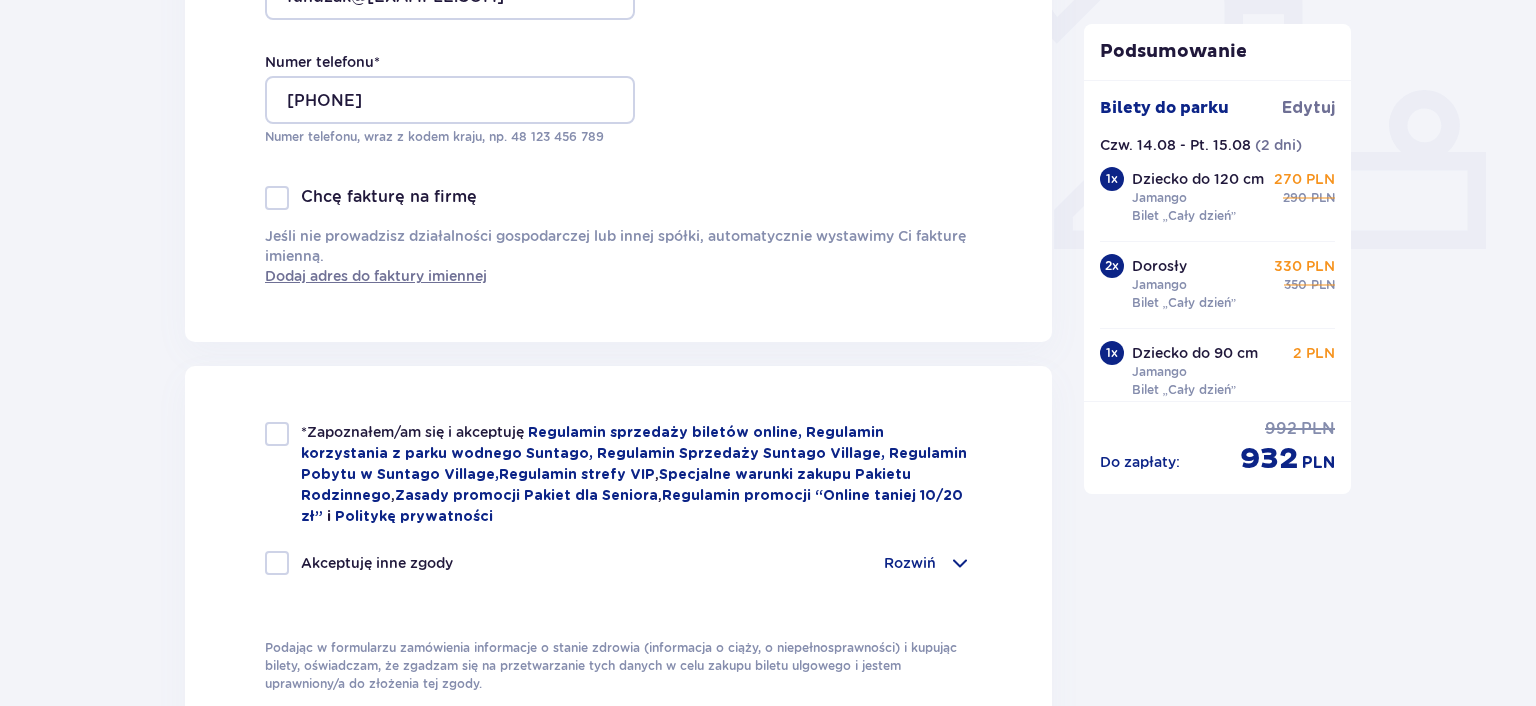 scroll, scrollTop: 796, scrollLeft: 0, axis: vertical 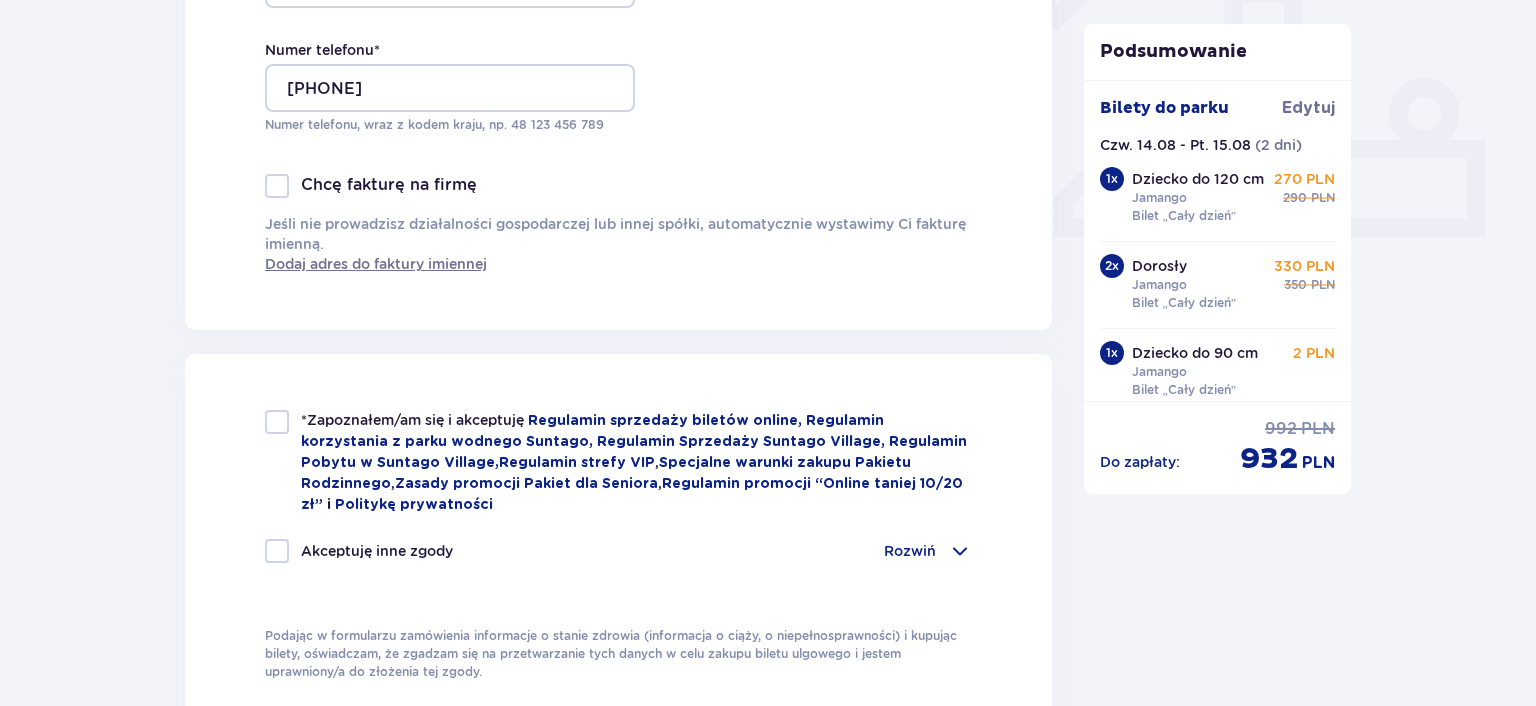 click at bounding box center (277, 422) 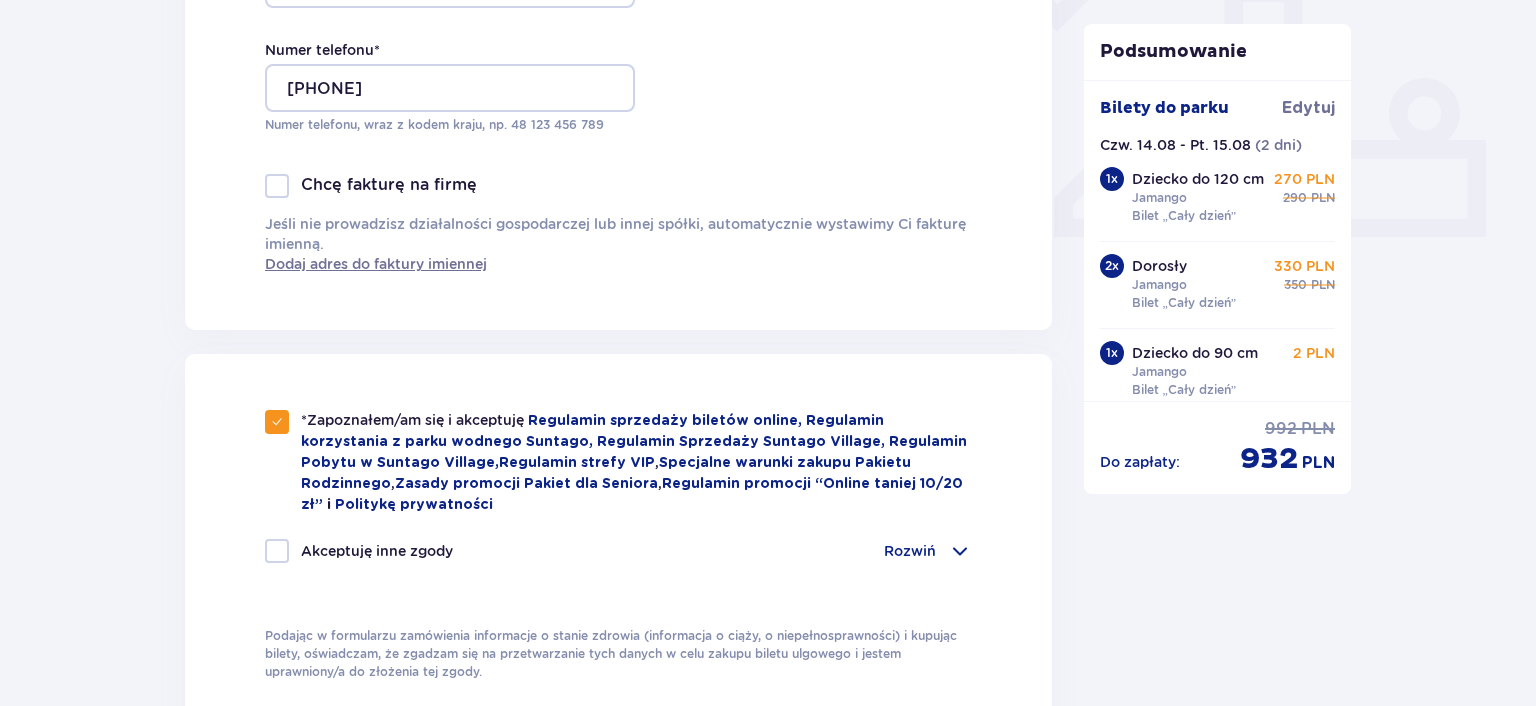 click on "Rozwiń" at bounding box center (910, 551) 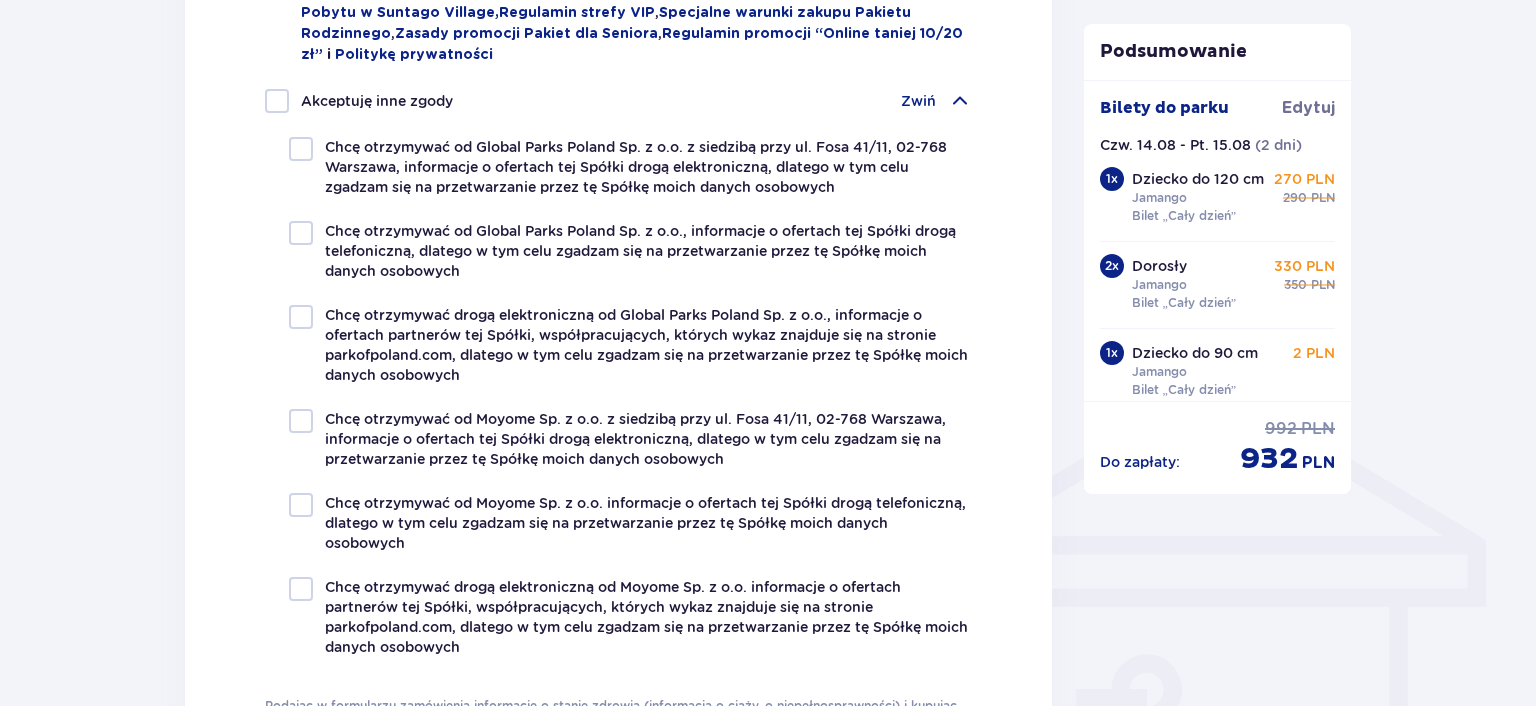 scroll, scrollTop: 1239, scrollLeft: 0, axis: vertical 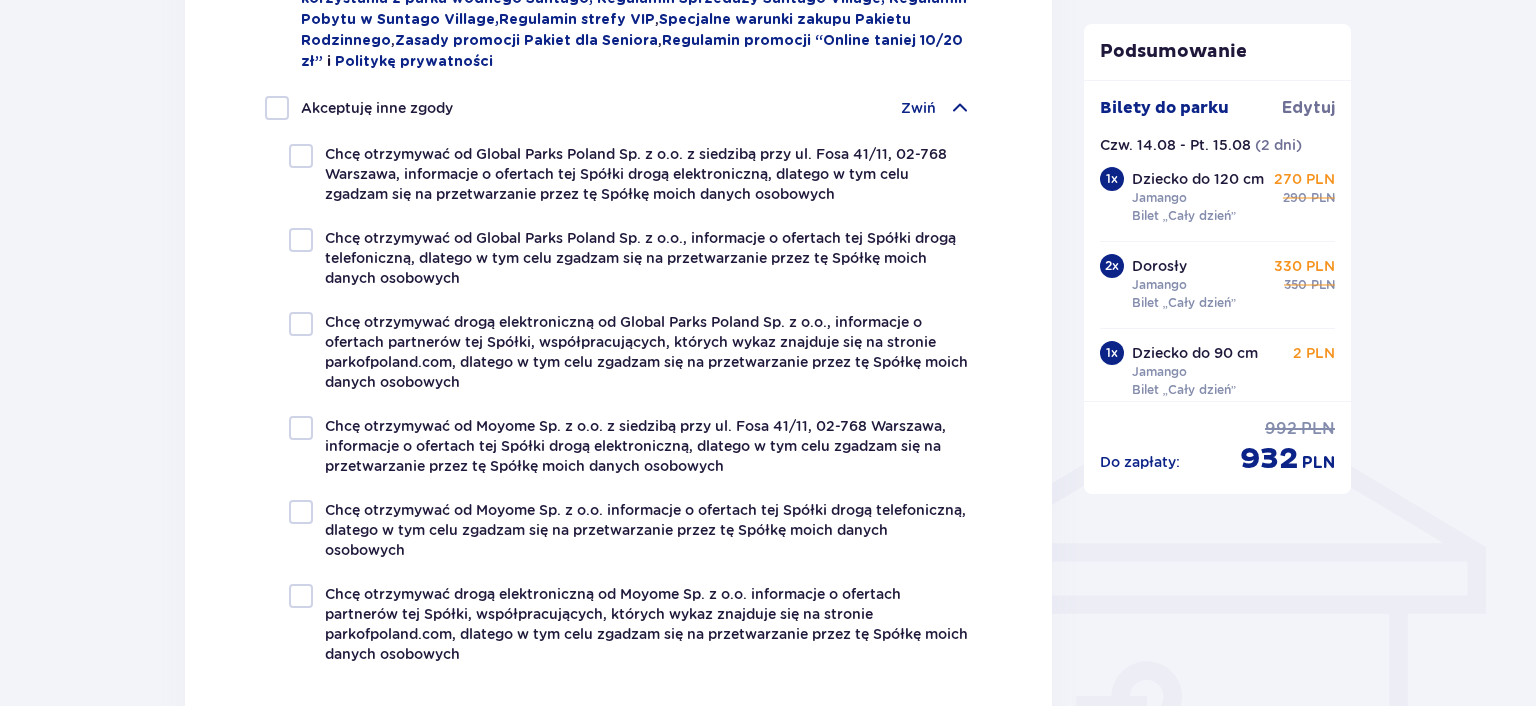click at bounding box center (960, 108) 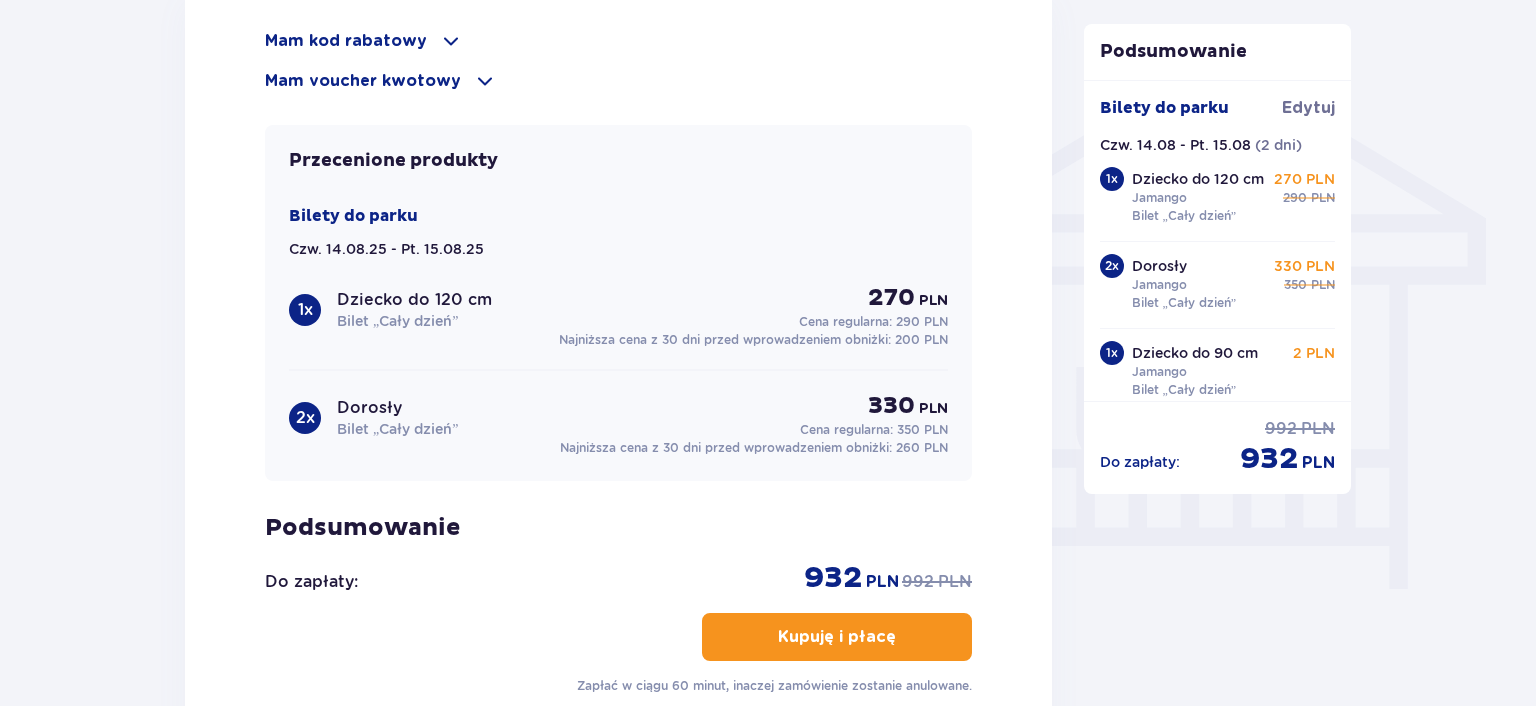 scroll, scrollTop: 1557, scrollLeft: 0, axis: vertical 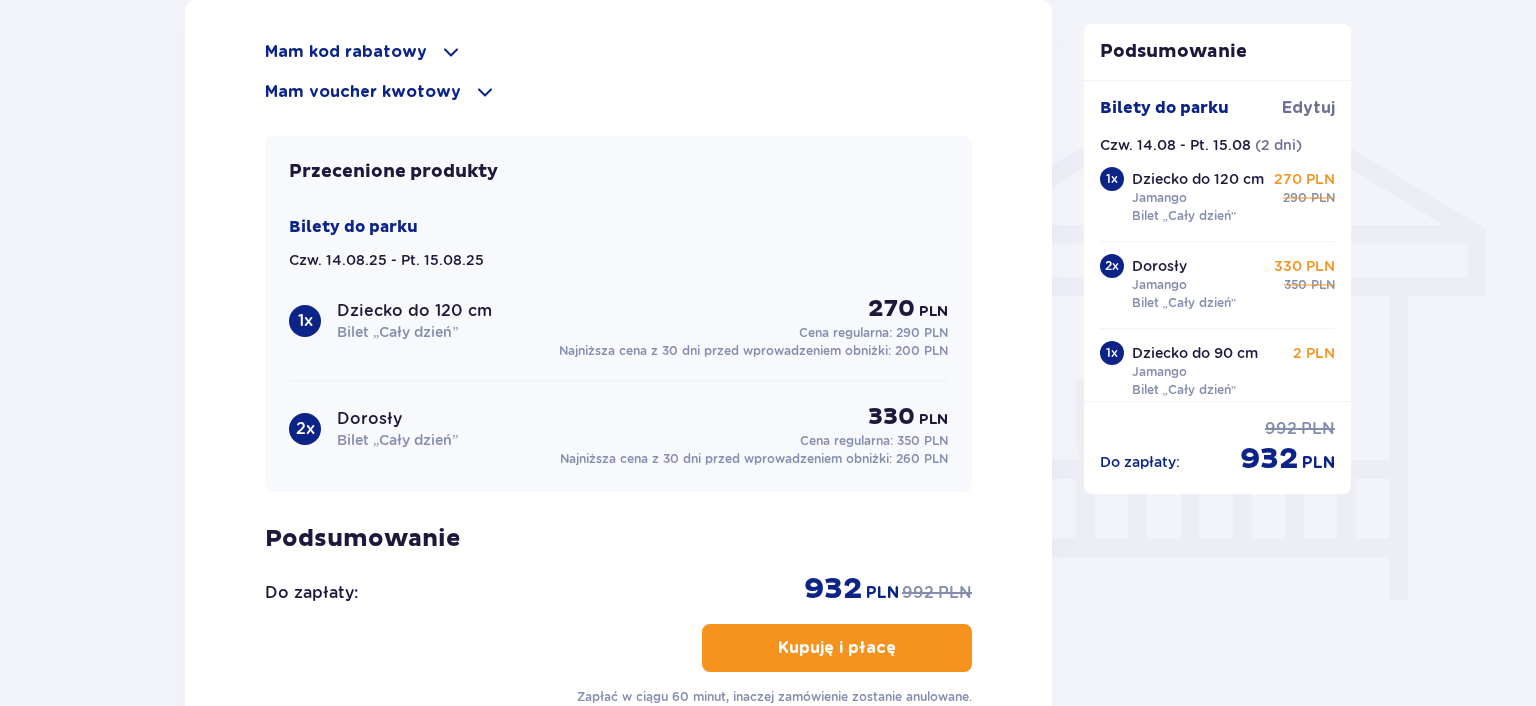 click on "Kupuję i płacę" at bounding box center [837, 648] 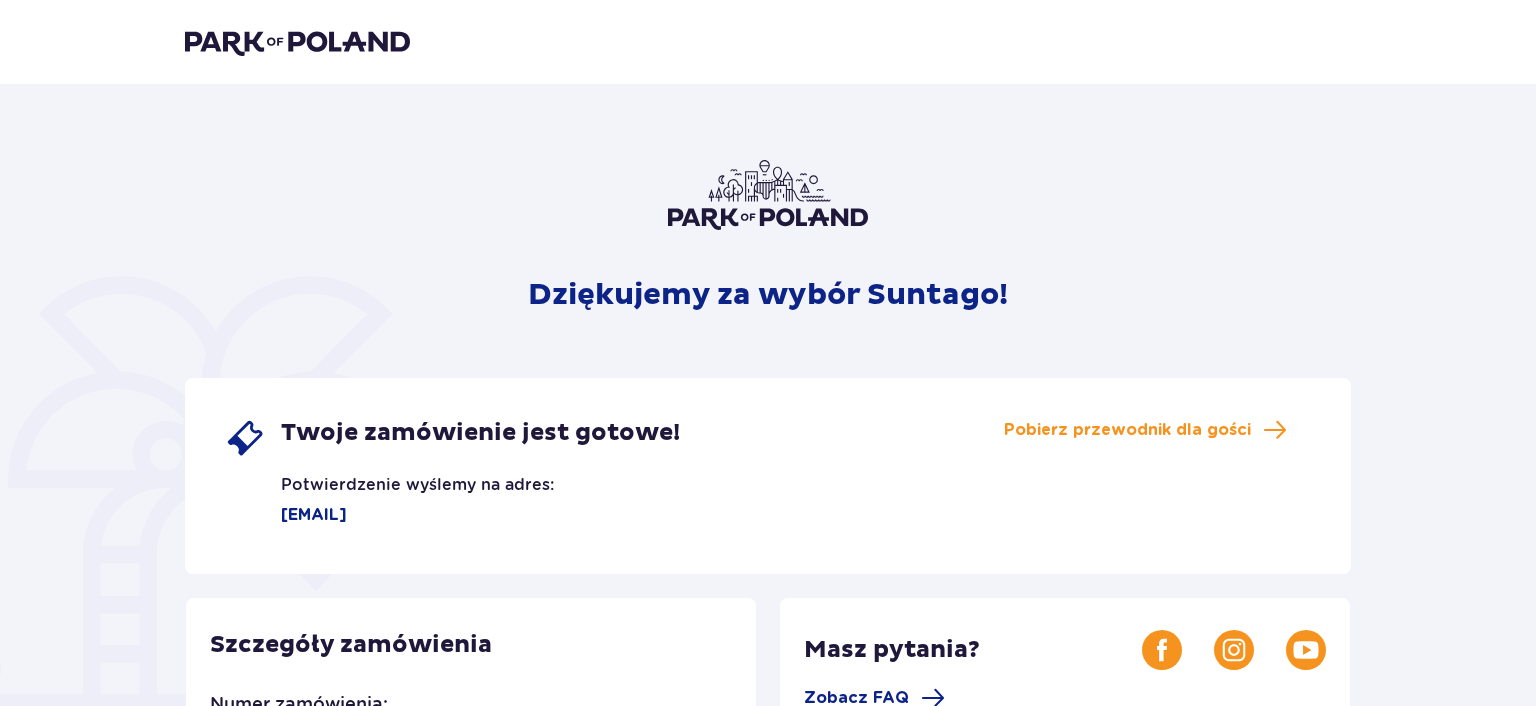 scroll, scrollTop: 0, scrollLeft: 0, axis: both 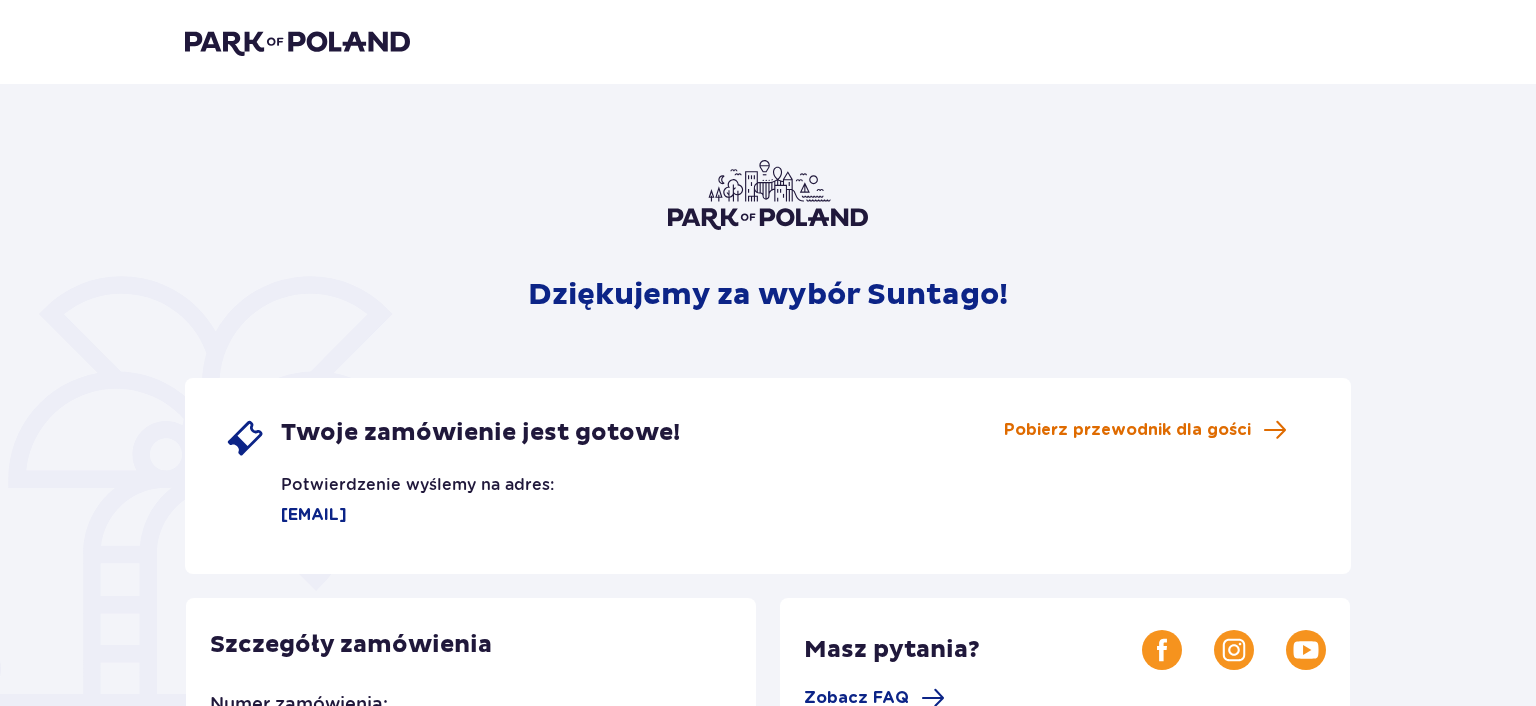 click on "Pobierz przewodnik dla gości" at bounding box center [1127, 430] 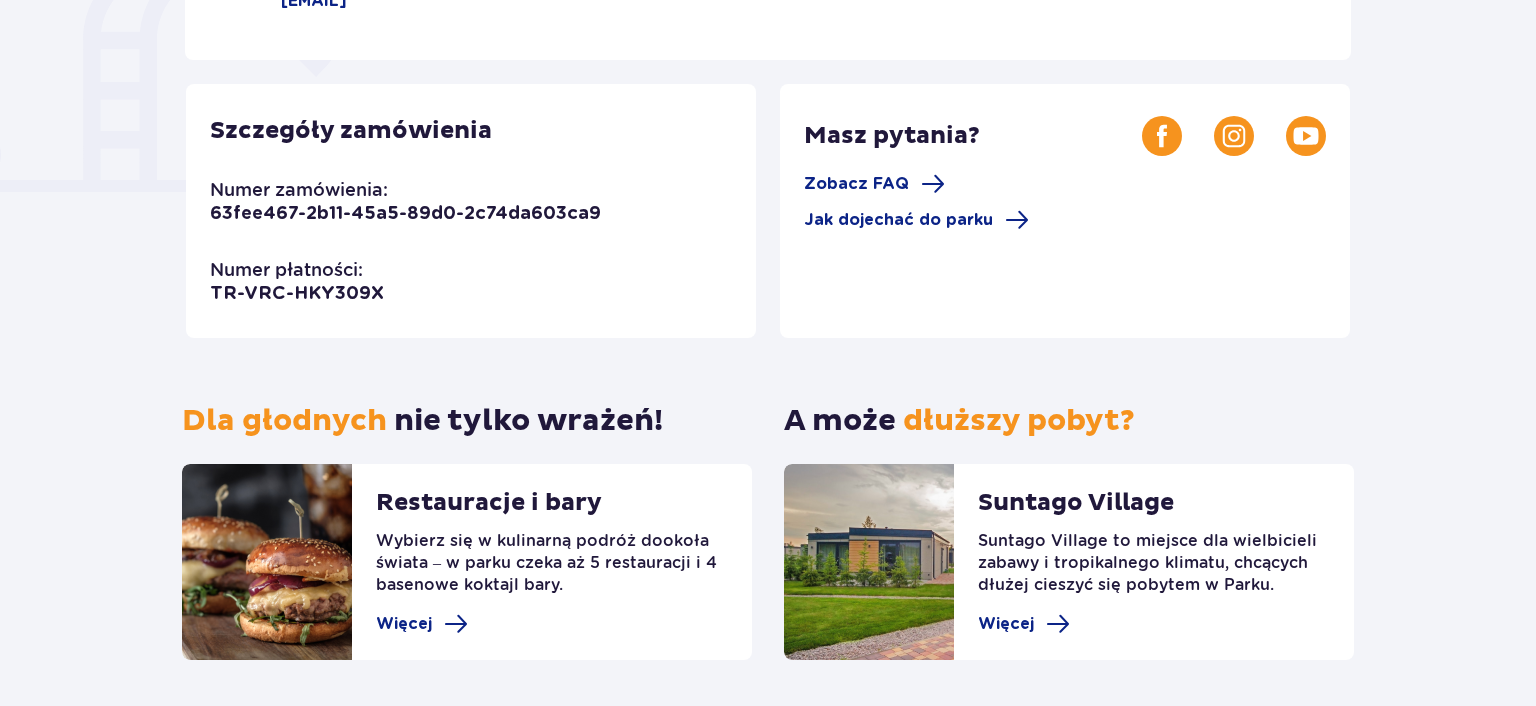 scroll, scrollTop: 588, scrollLeft: 0, axis: vertical 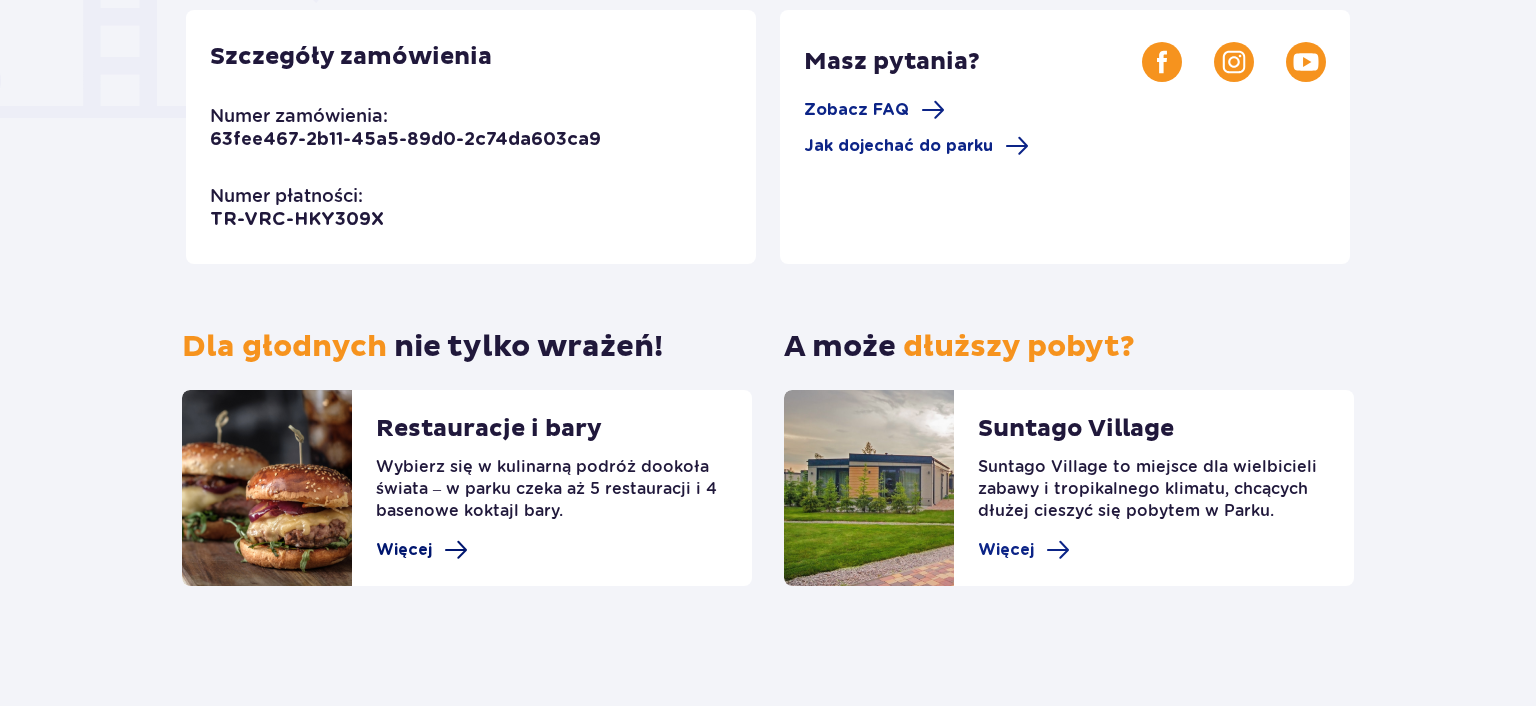 click on "Więcej" at bounding box center (404, 550) 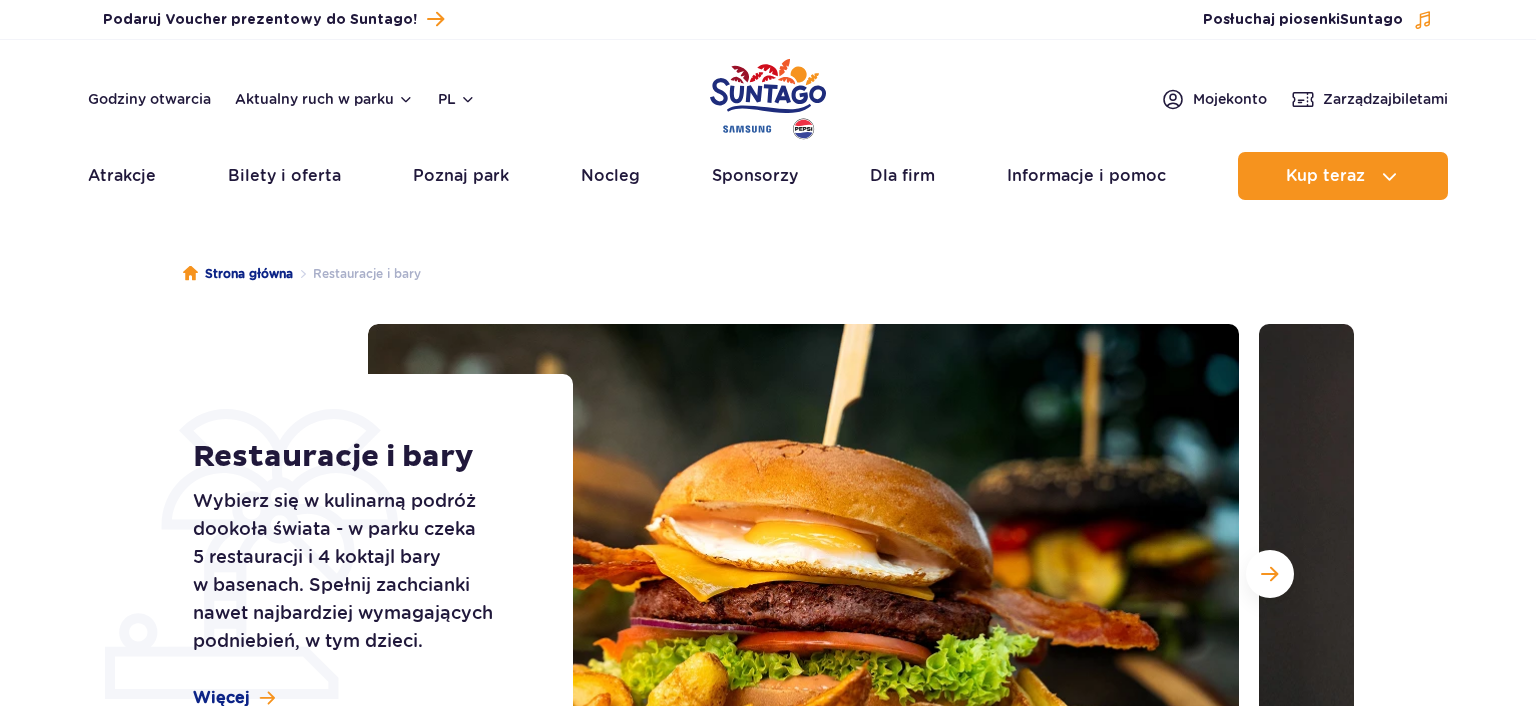 scroll, scrollTop: 0, scrollLeft: 0, axis: both 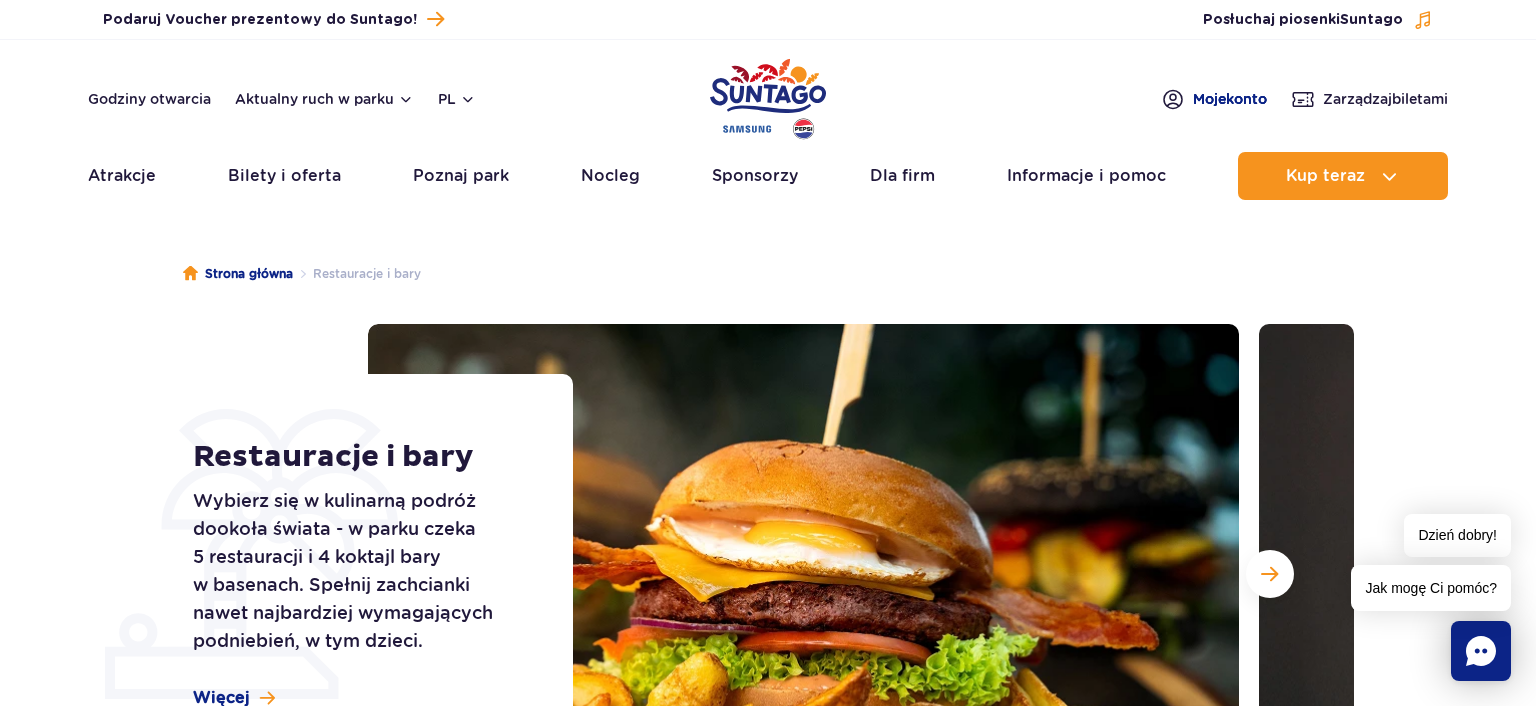 click on "Moje  konto" at bounding box center (1230, 99) 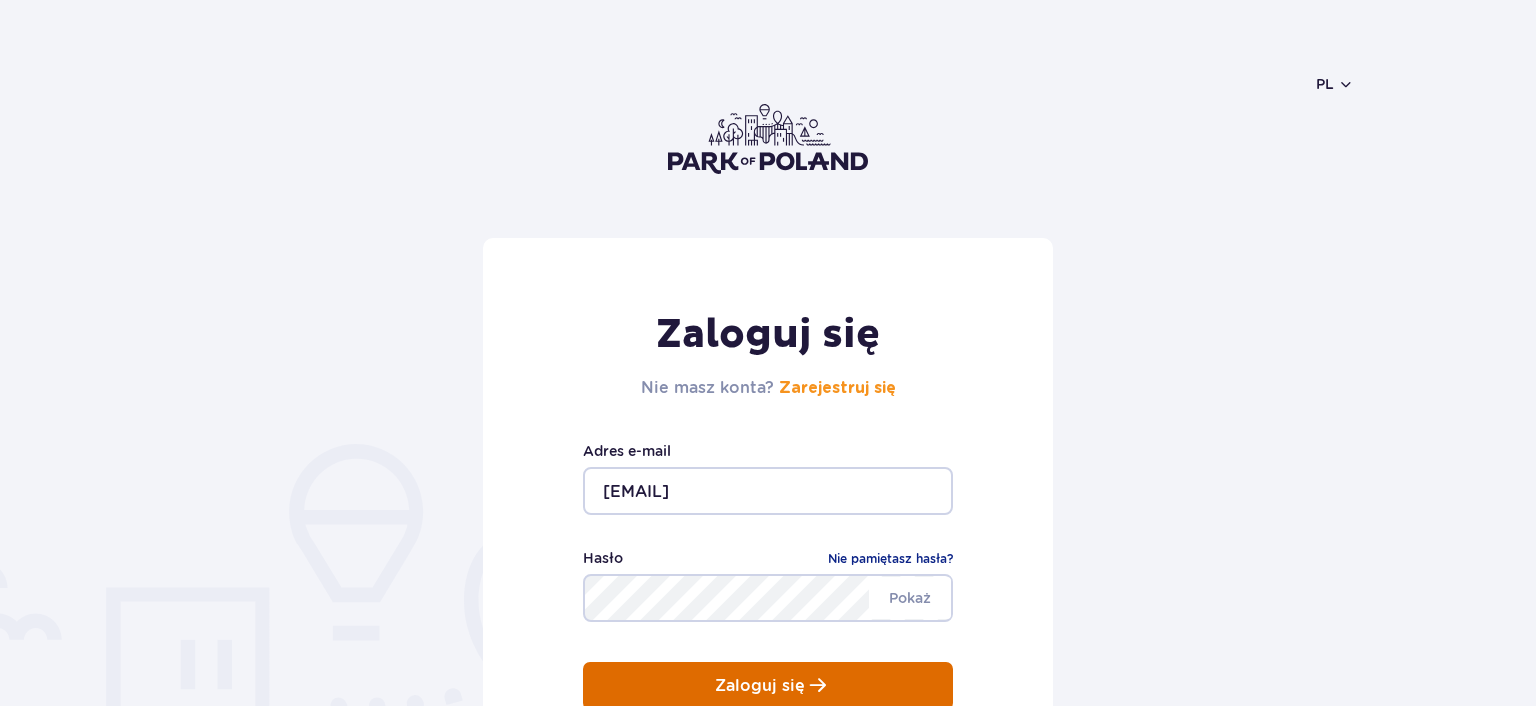 scroll, scrollTop: 0, scrollLeft: 0, axis: both 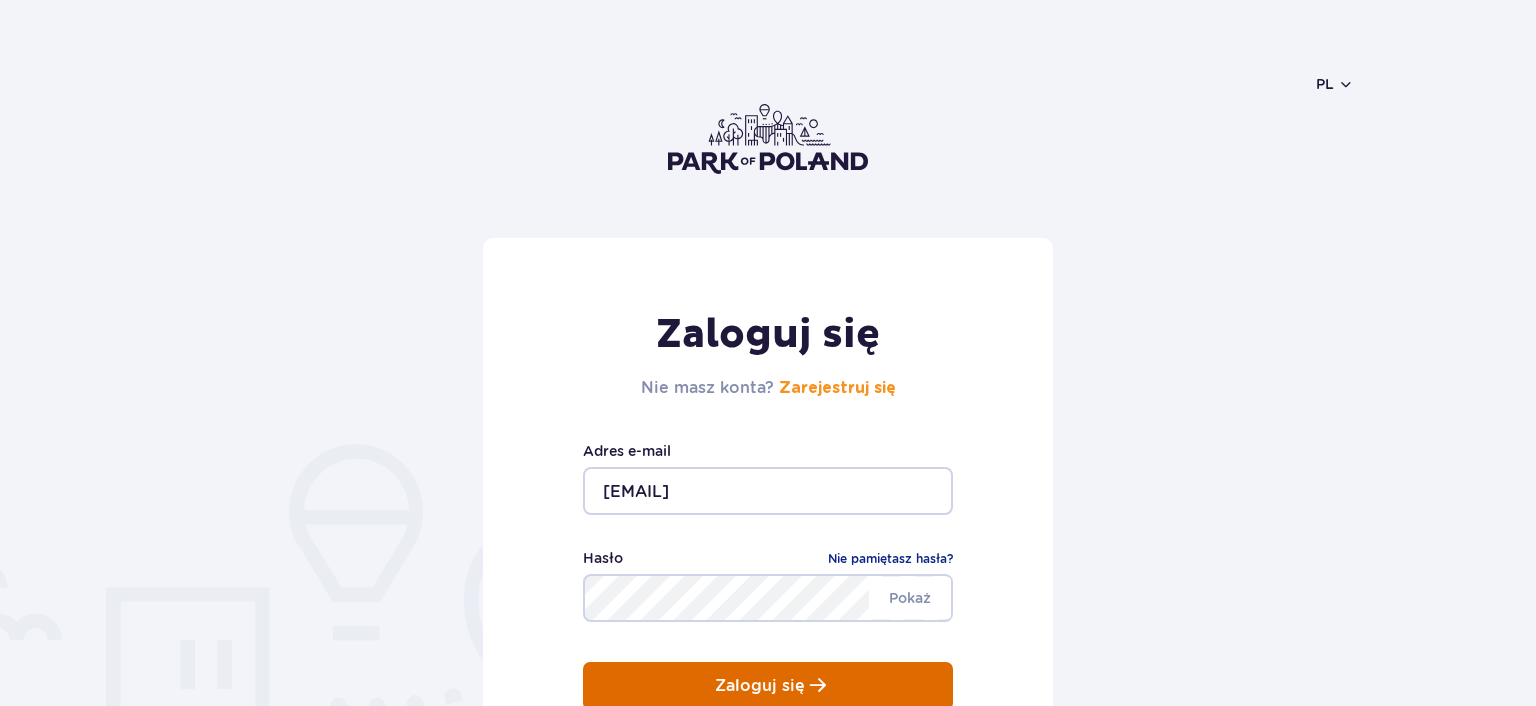 click on "Zaloguj się" at bounding box center (768, 686) 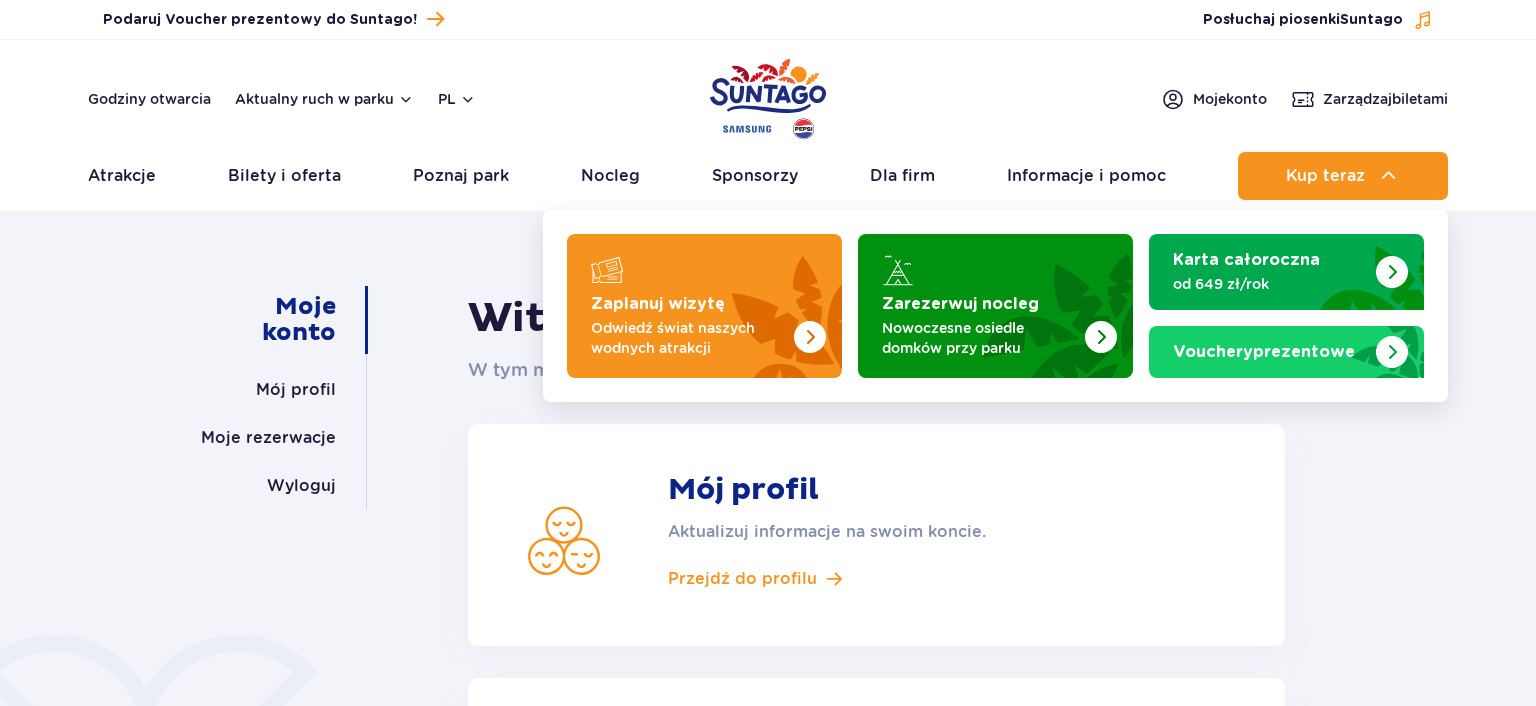 scroll, scrollTop: 0, scrollLeft: 0, axis: both 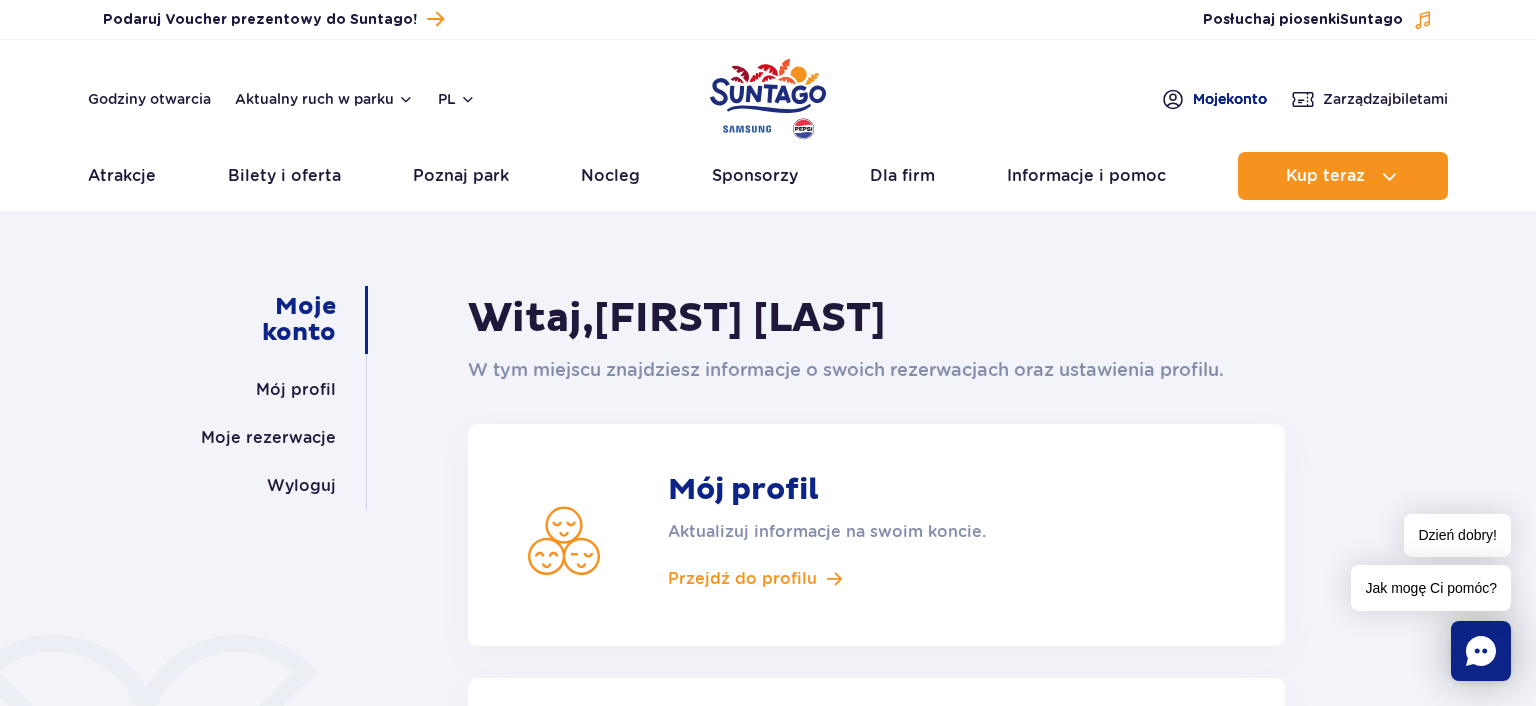 click on "Moje  konto" at bounding box center [1230, 99] 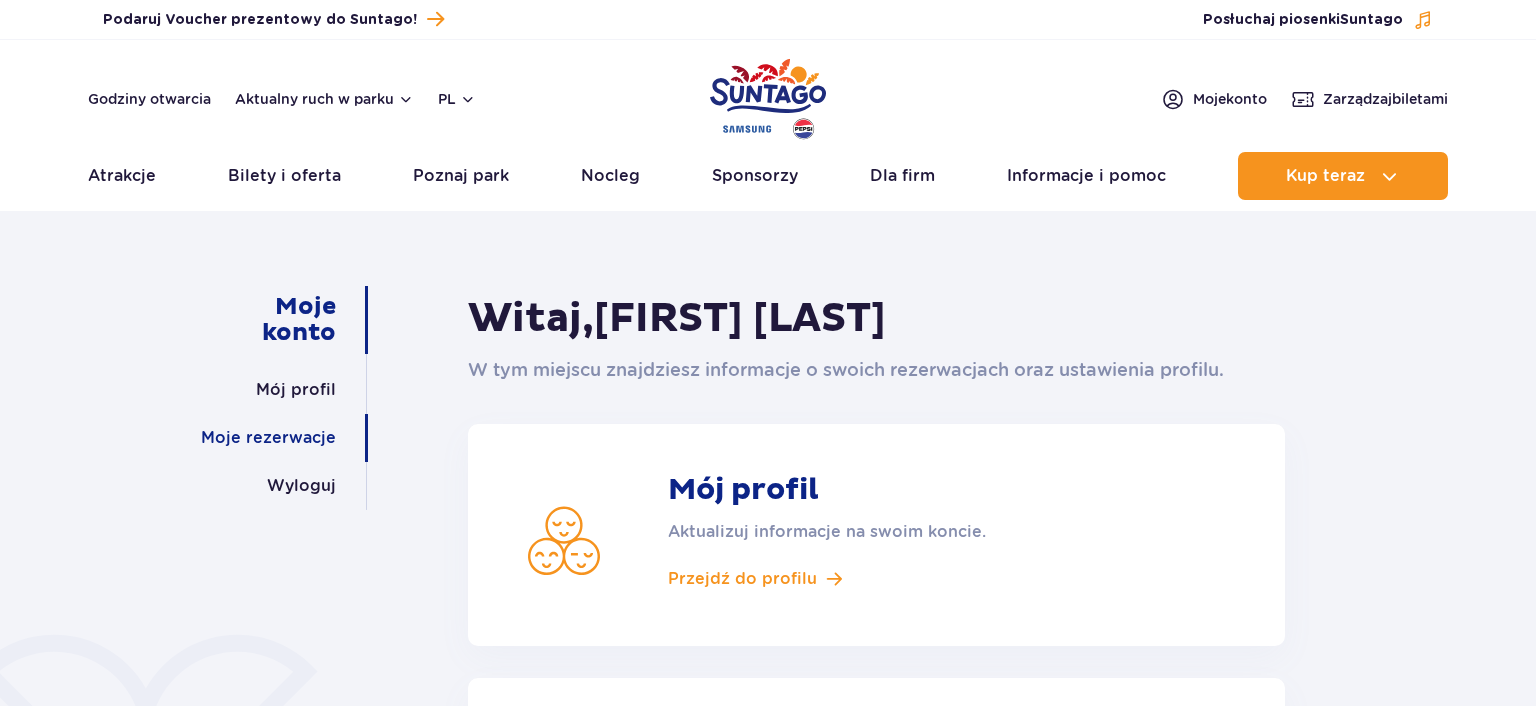 scroll, scrollTop: 0, scrollLeft: 0, axis: both 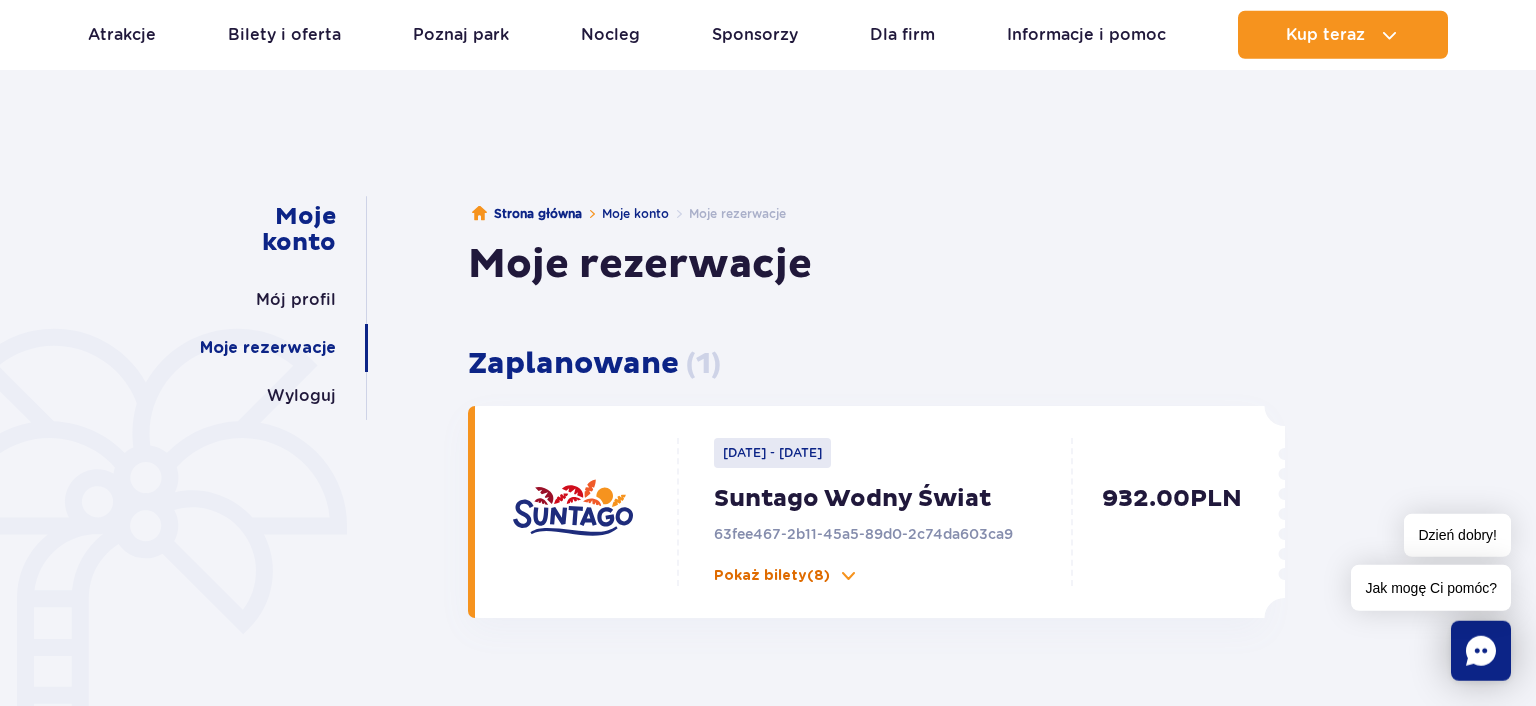 click on "Pokaż bilety  (8)" at bounding box center (786, 576) 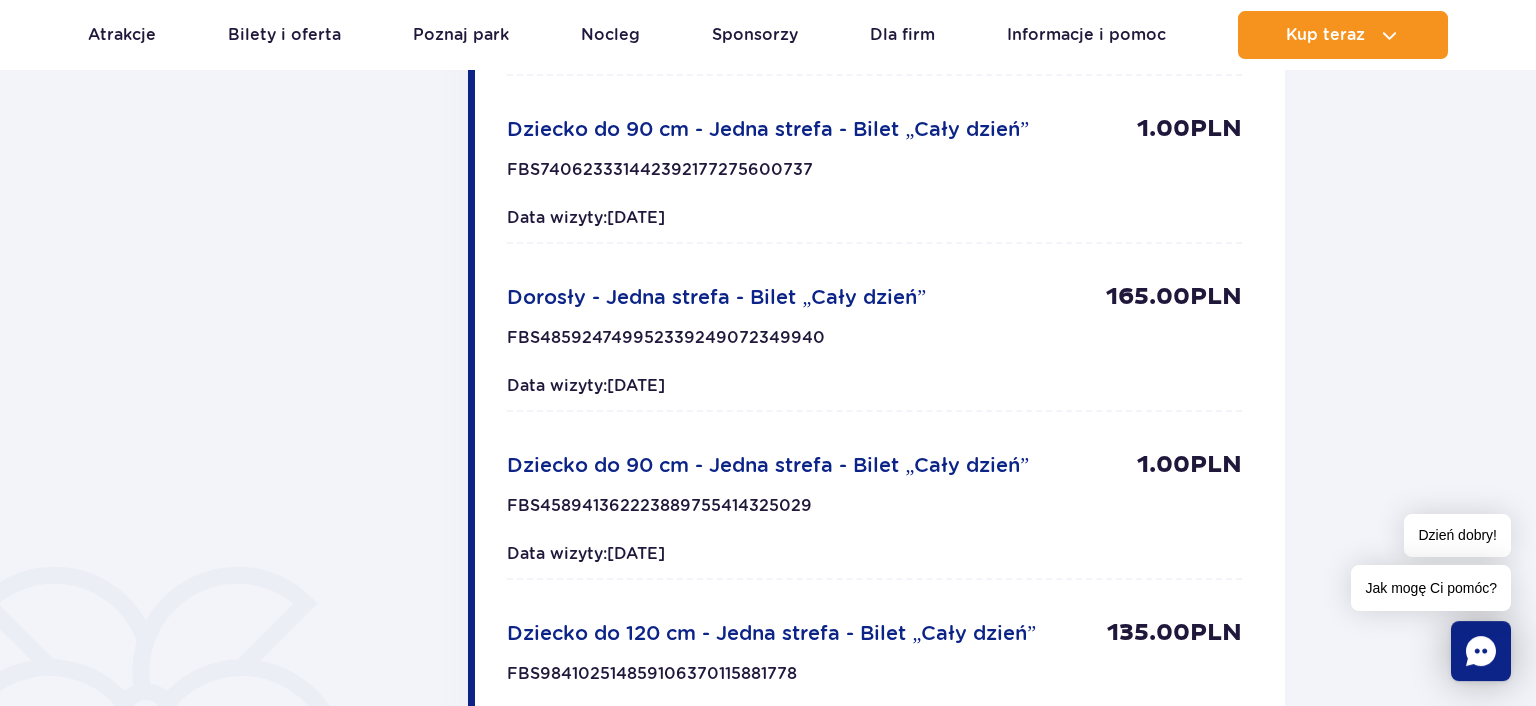 scroll, scrollTop: 1384, scrollLeft: 0, axis: vertical 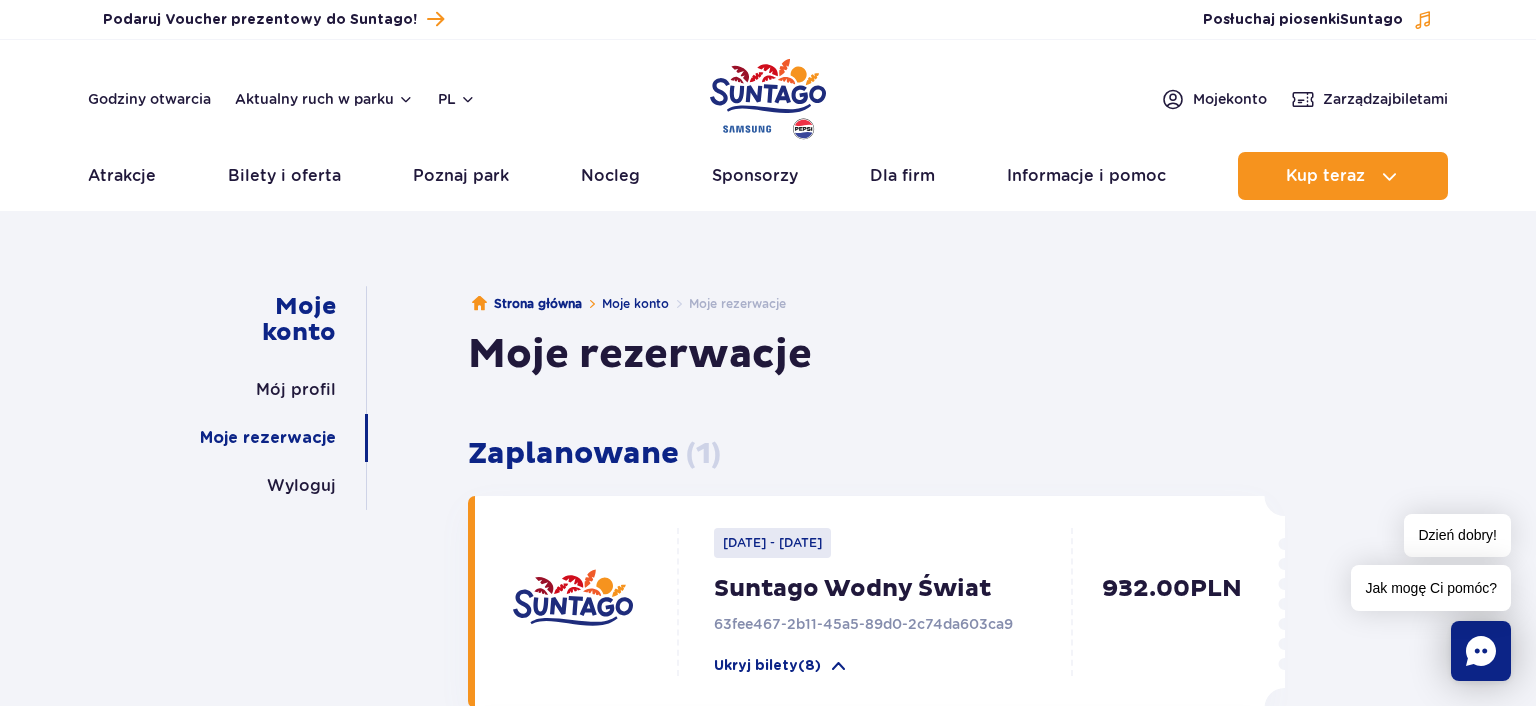 click on "Zaplanowane   ( 1 )" at bounding box center [876, 454] 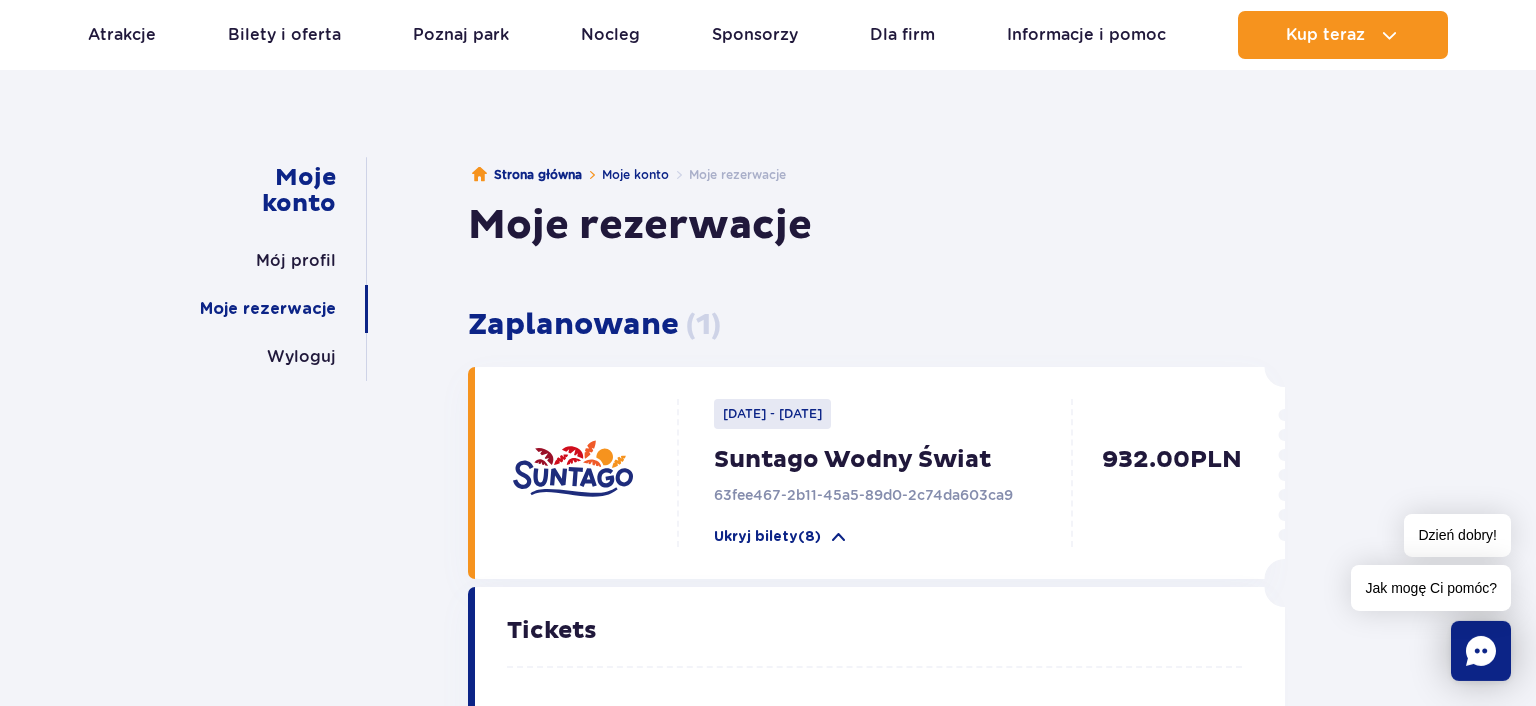 scroll, scrollTop: 0, scrollLeft: 0, axis: both 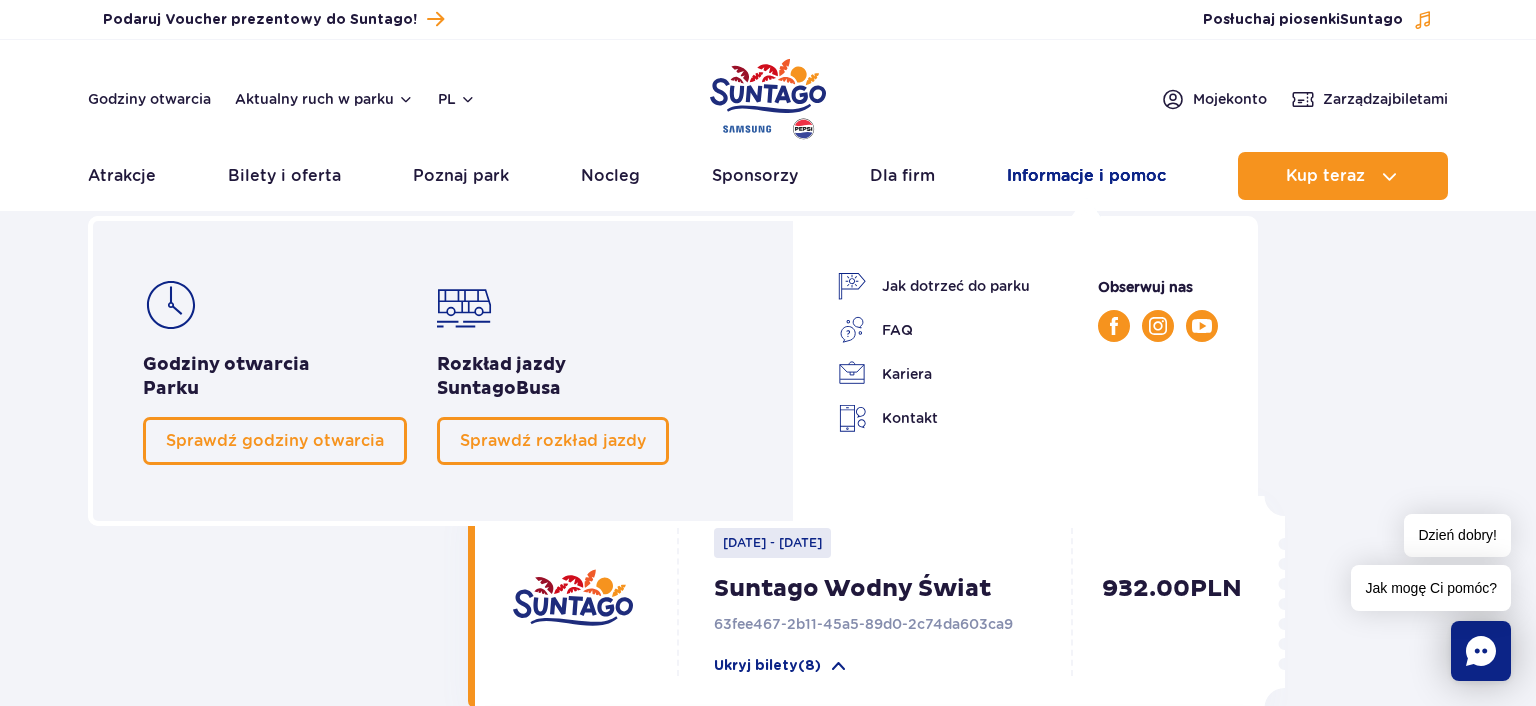 click on "Informacje i pomoc" at bounding box center [1086, 176] 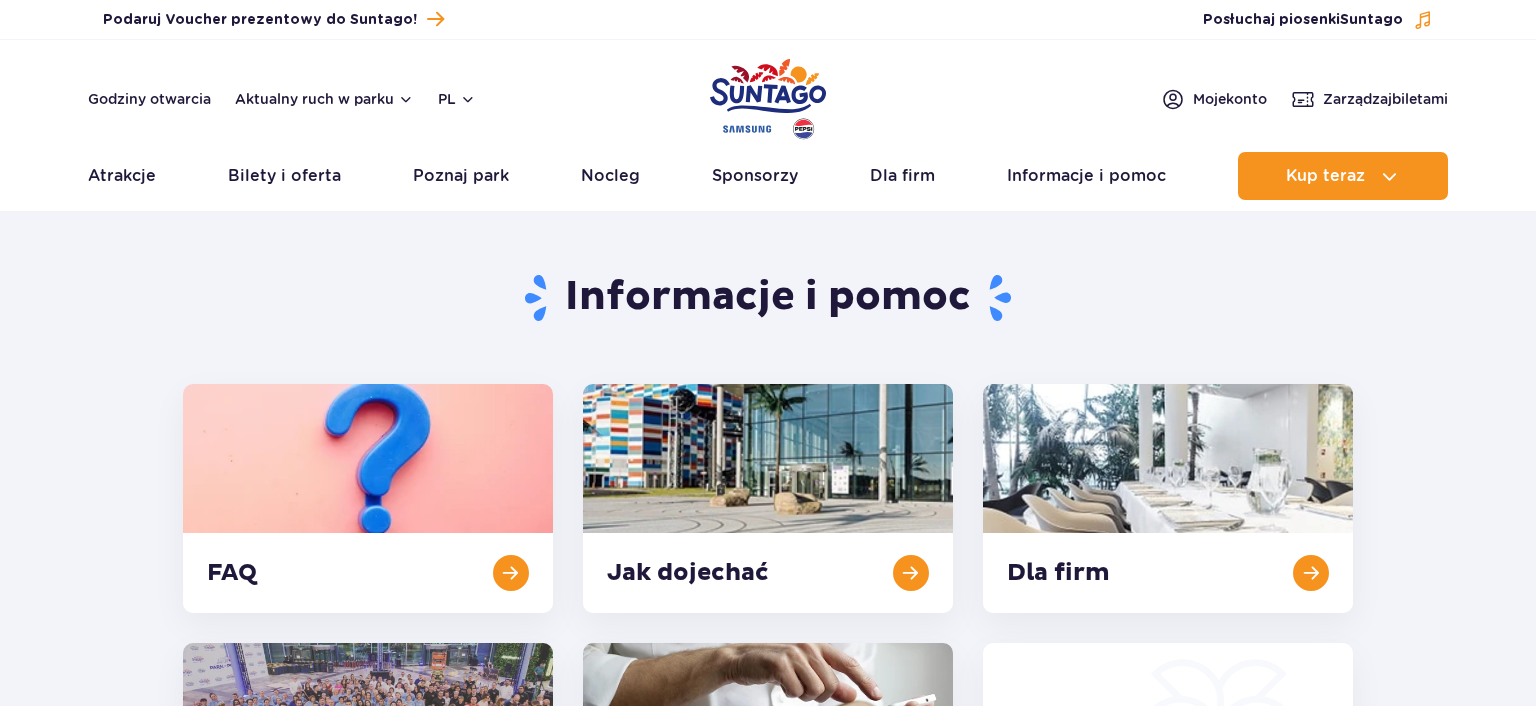 scroll, scrollTop: 0, scrollLeft: 0, axis: both 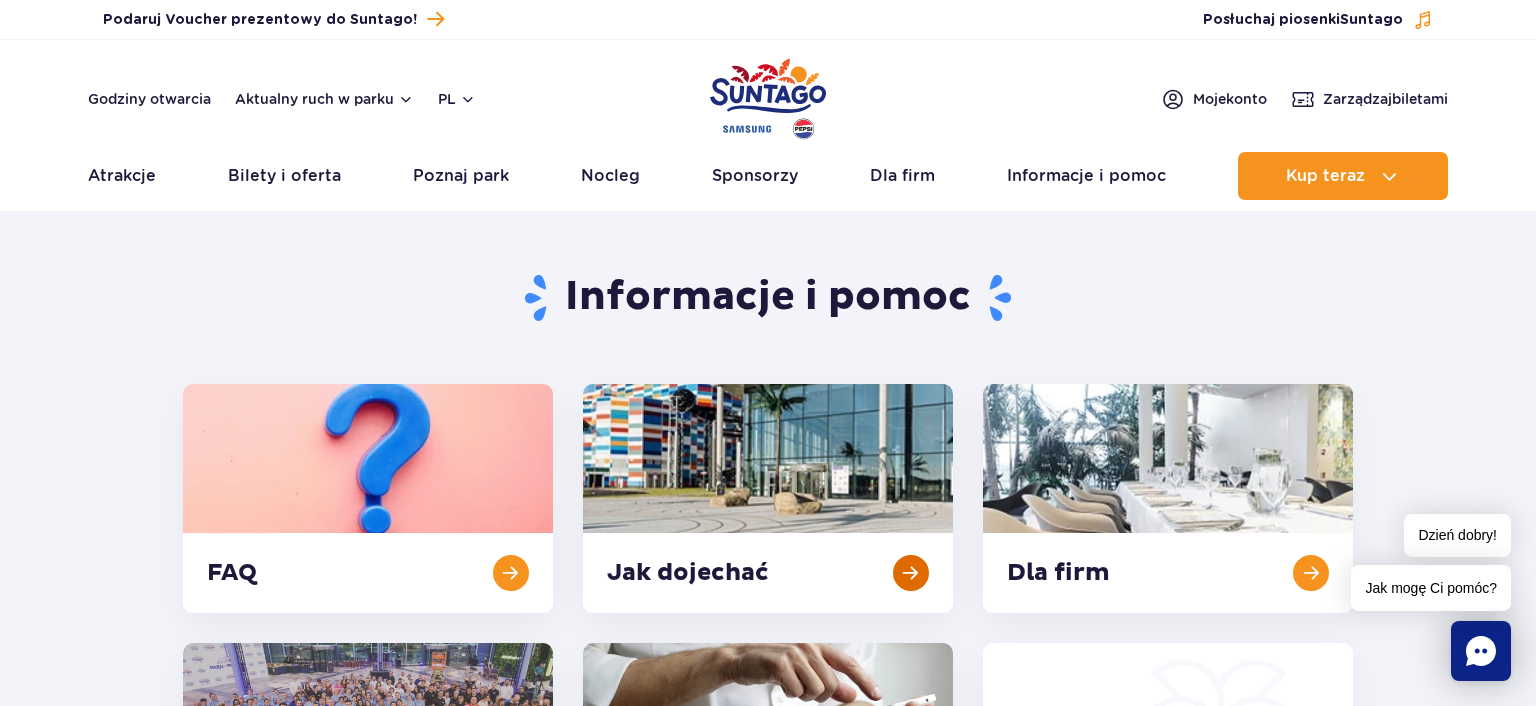 click at bounding box center (768, 498) 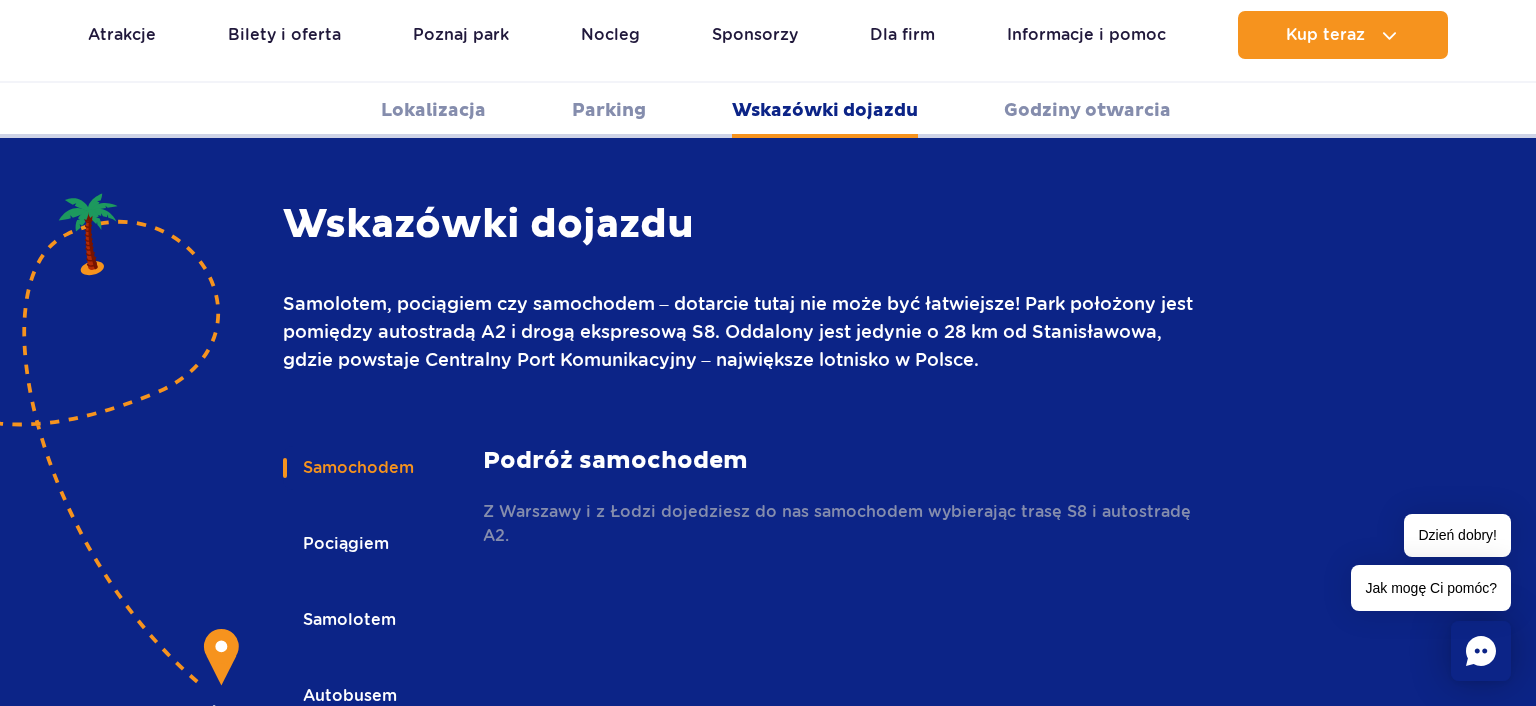 scroll, scrollTop: 2608, scrollLeft: 0, axis: vertical 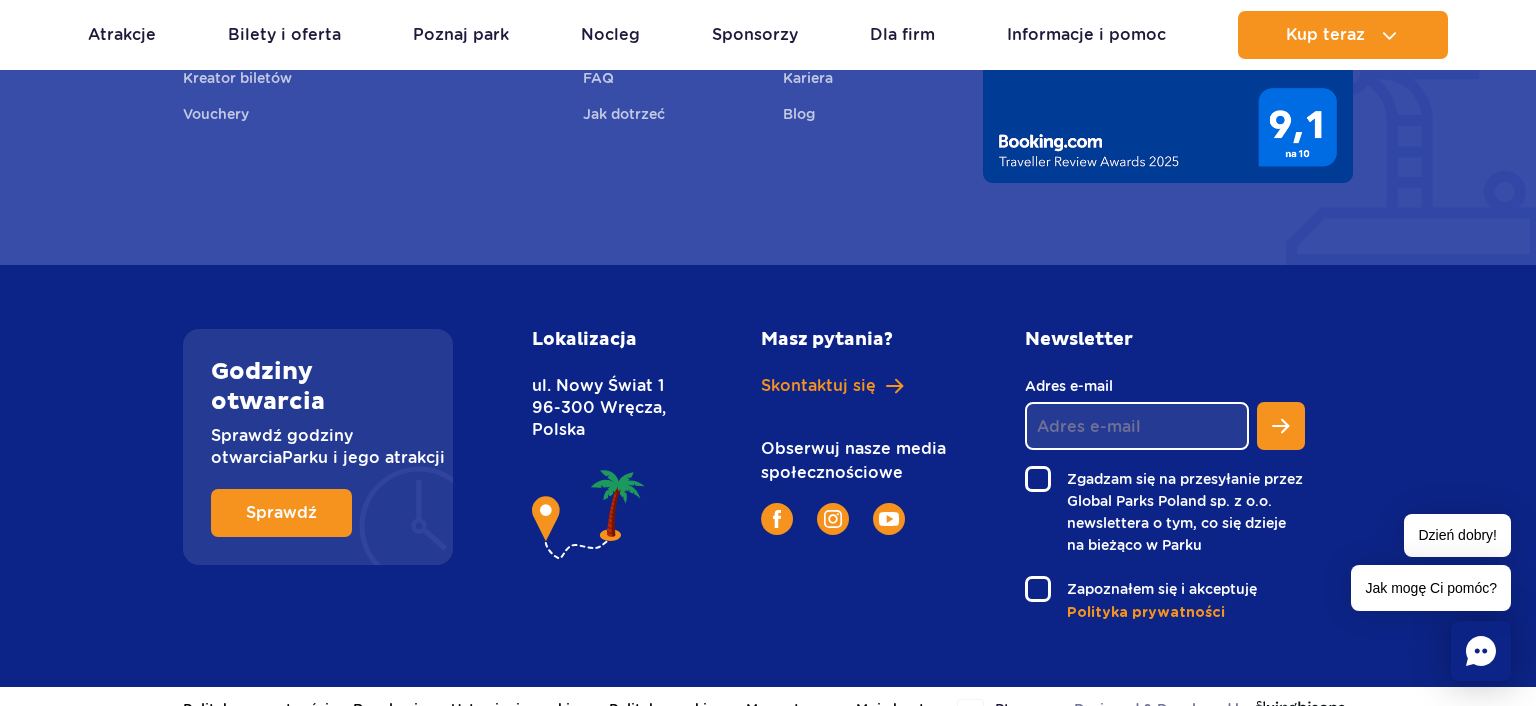 click at bounding box center (589, 516) 